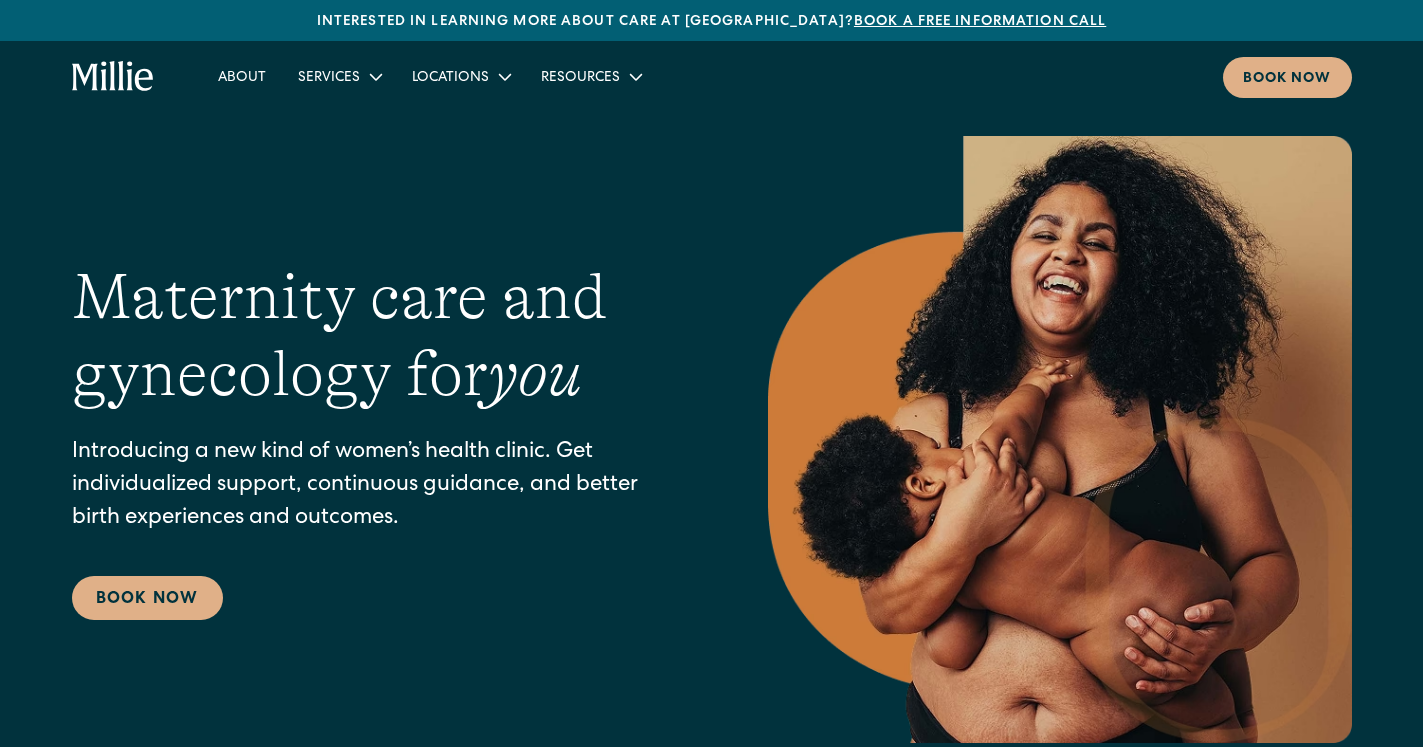 scroll, scrollTop: 0, scrollLeft: 0, axis: both 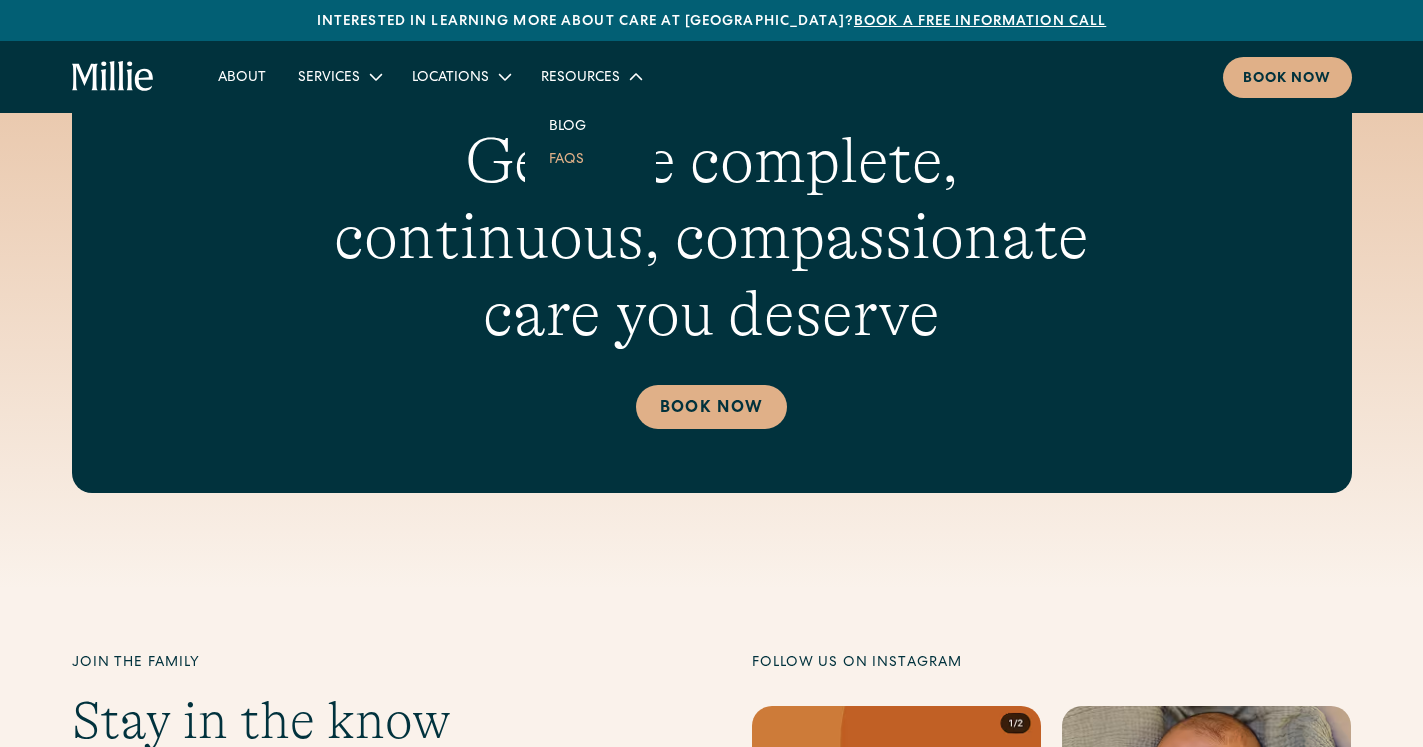 click on "FAQs" at bounding box center [566, 158] 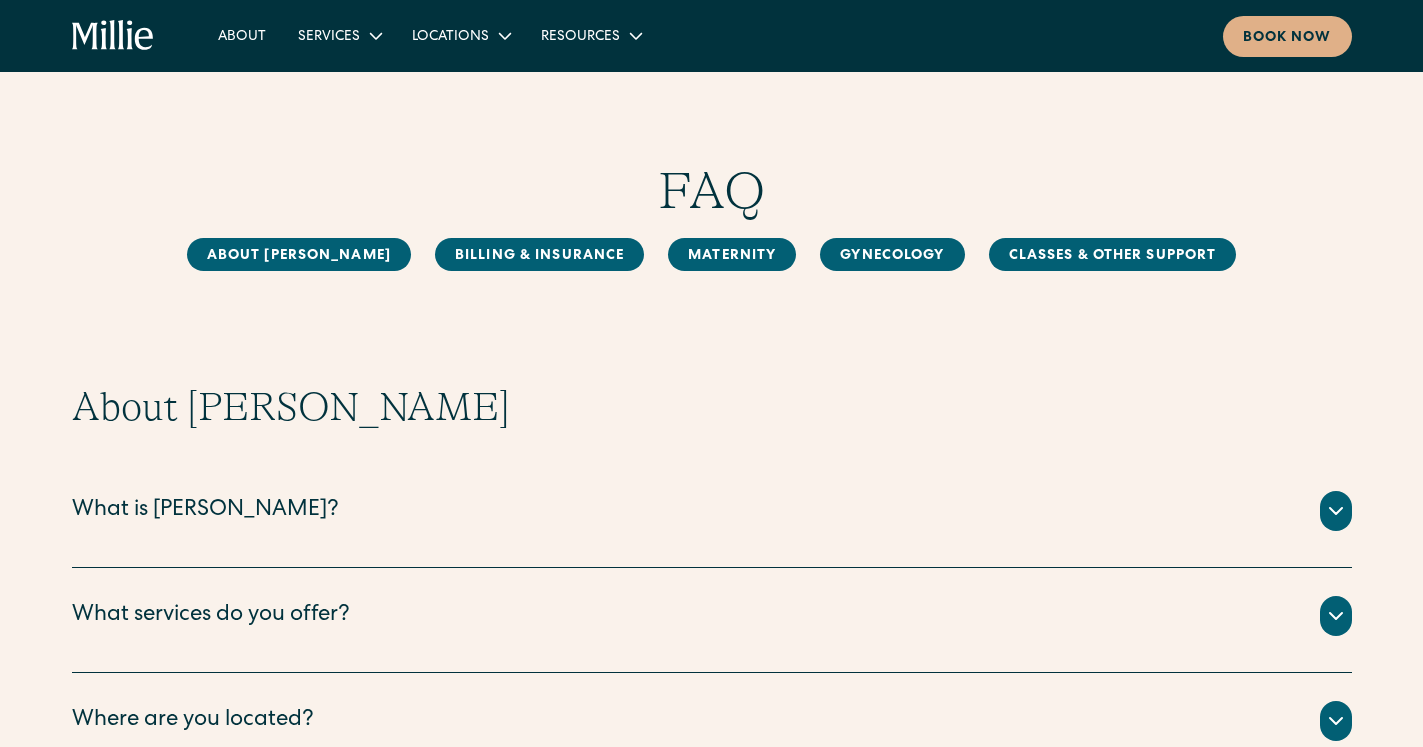 scroll, scrollTop: 0, scrollLeft: 0, axis: both 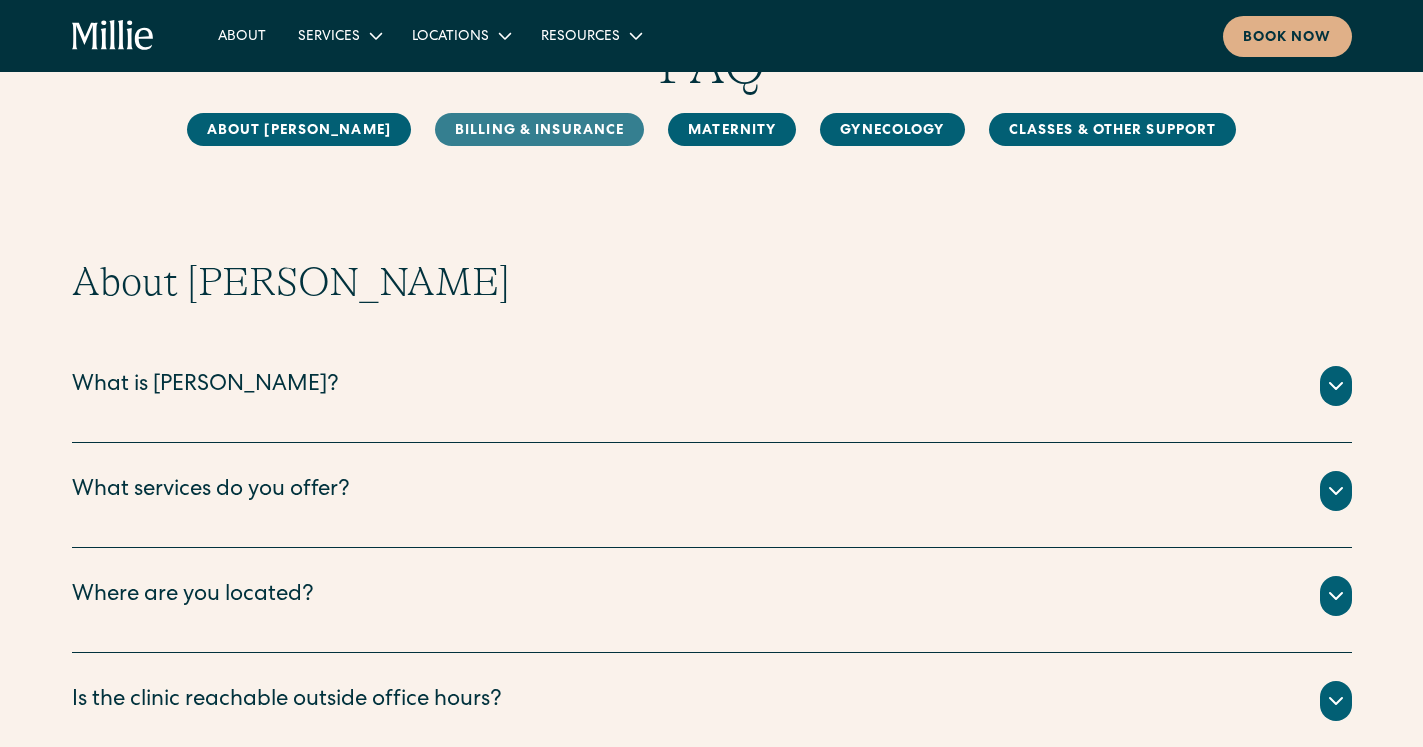 click on "Billing & Insurance" at bounding box center (539, 129) 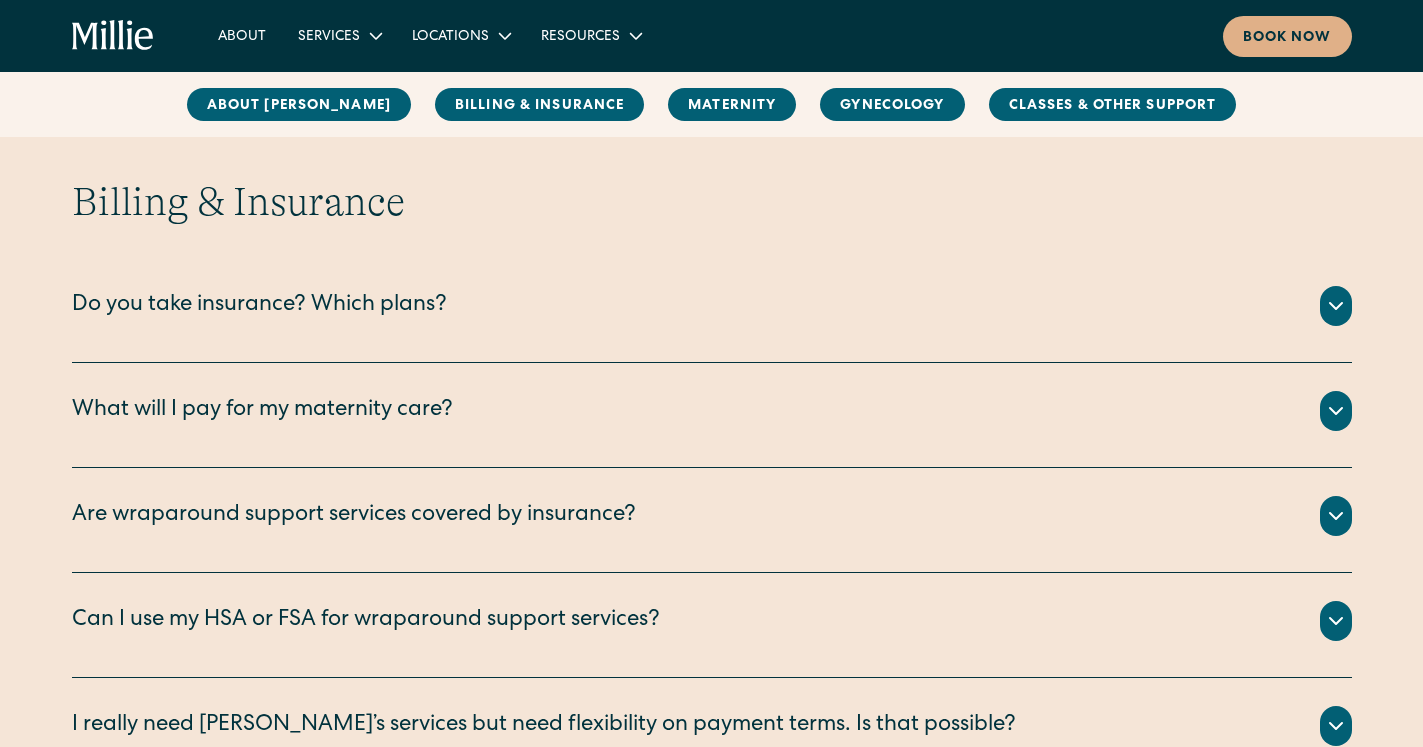 scroll, scrollTop: 915, scrollLeft: 0, axis: vertical 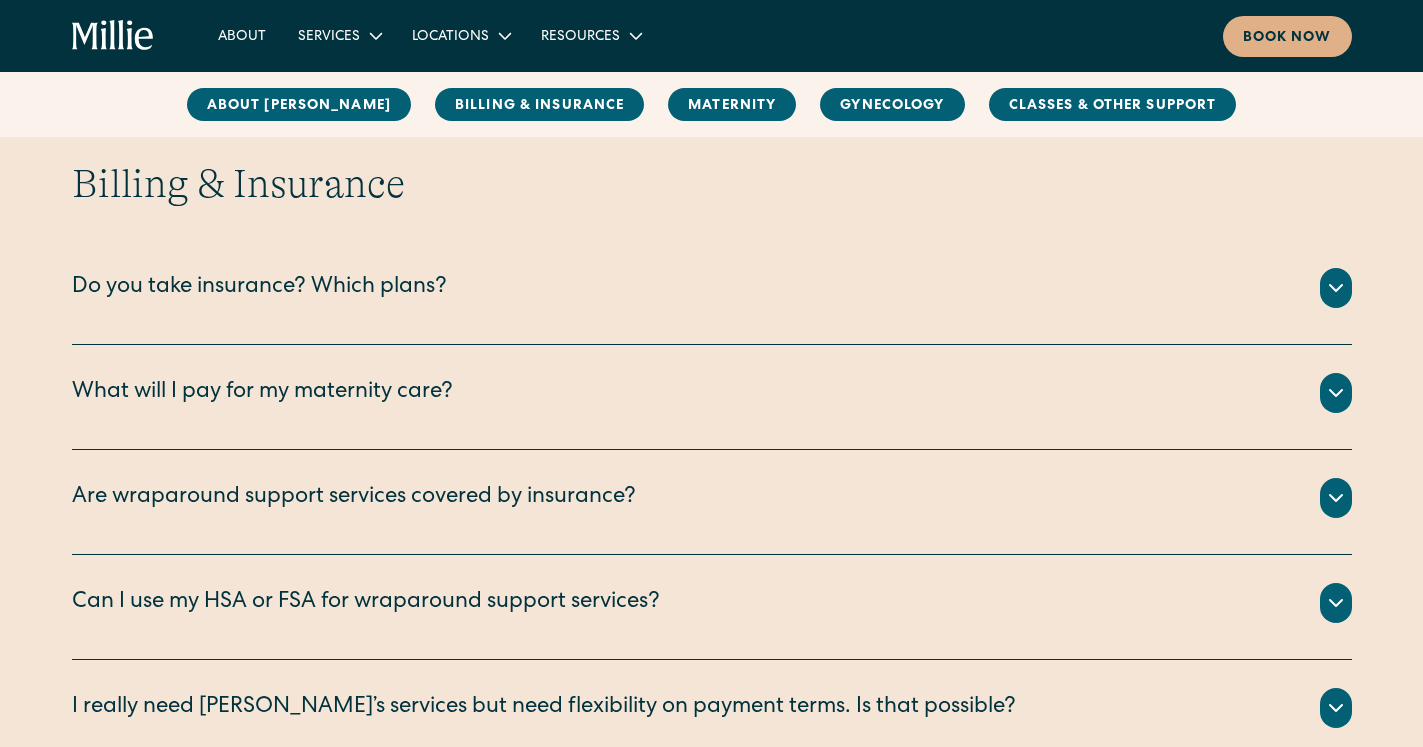 click on "Do you take insurance? Which plans?" at bounding box center (712, 288) 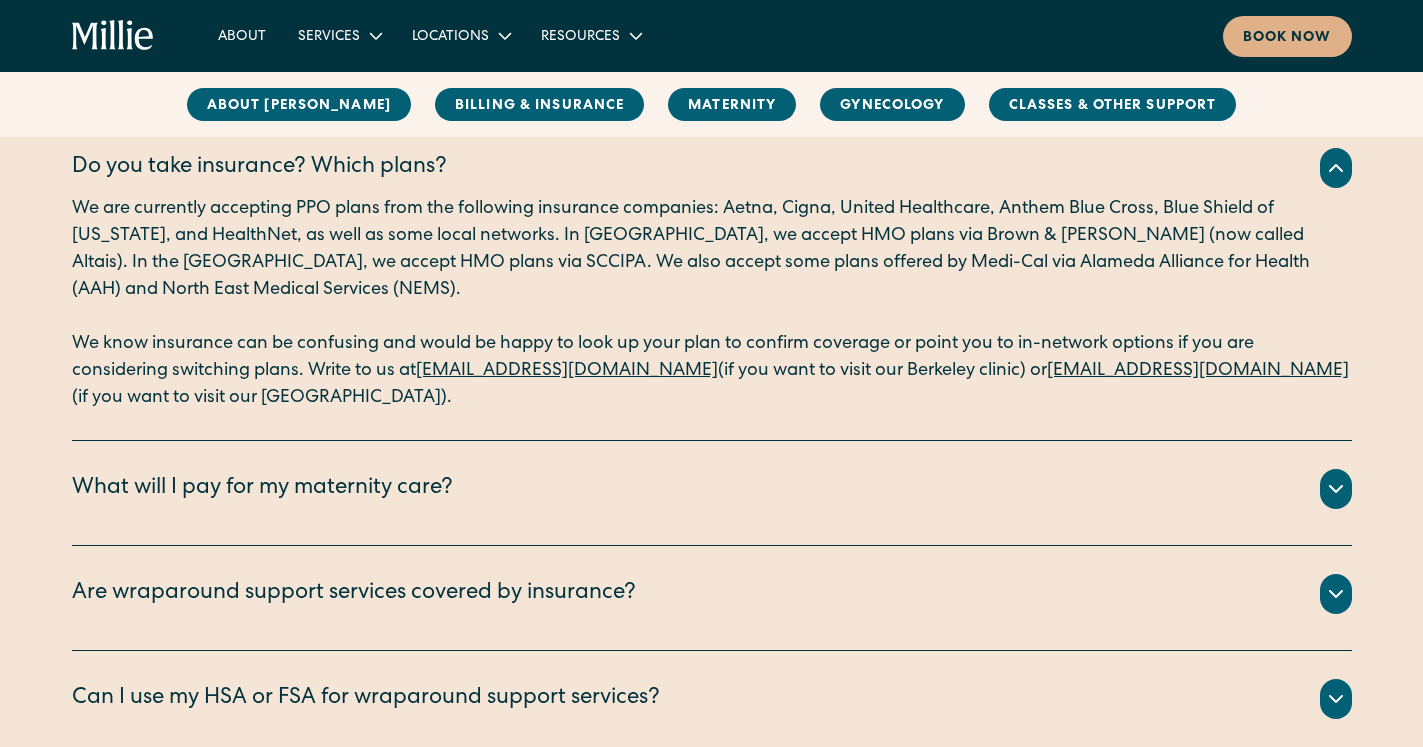 scroll, scrollTop: 1036, scrollLeft: 0, axis: vertical 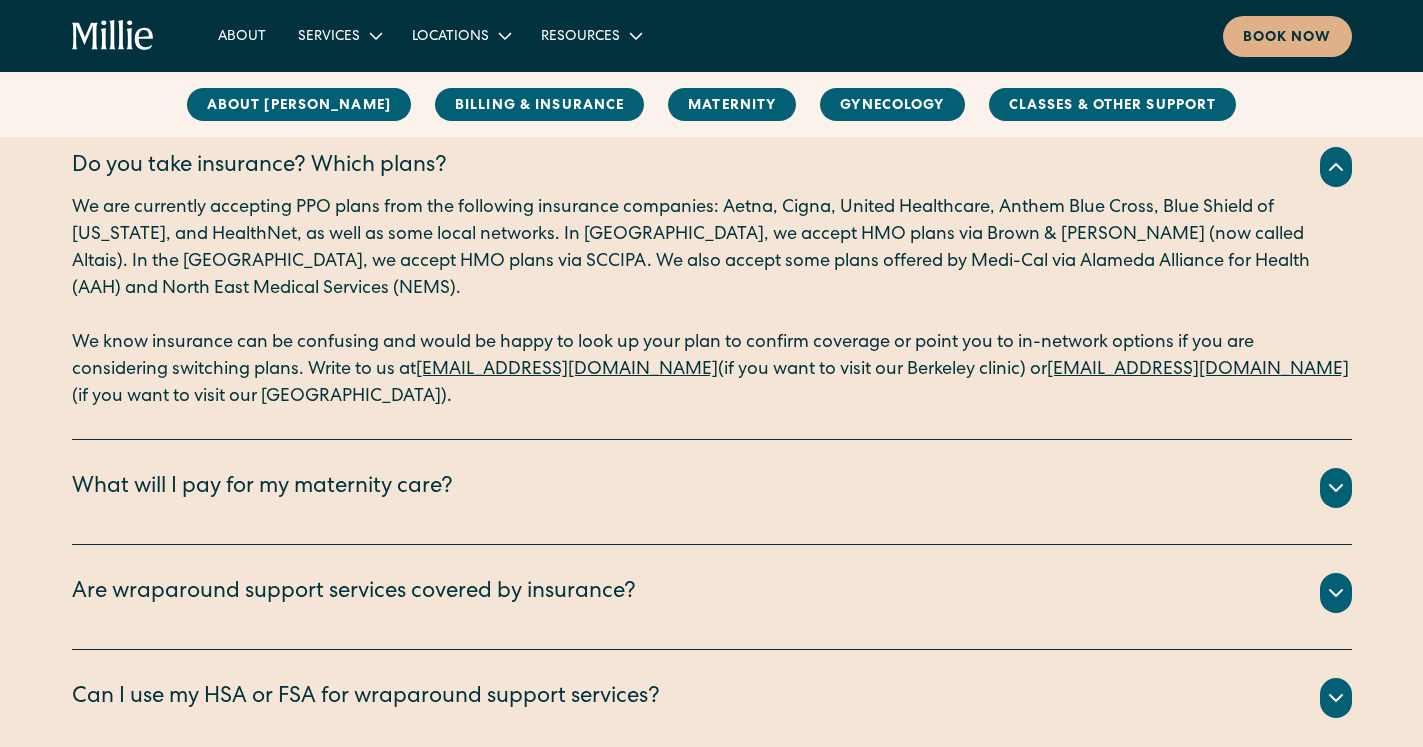 click on "What will I pay for my maternity care?" at bounding box center [712, 488] 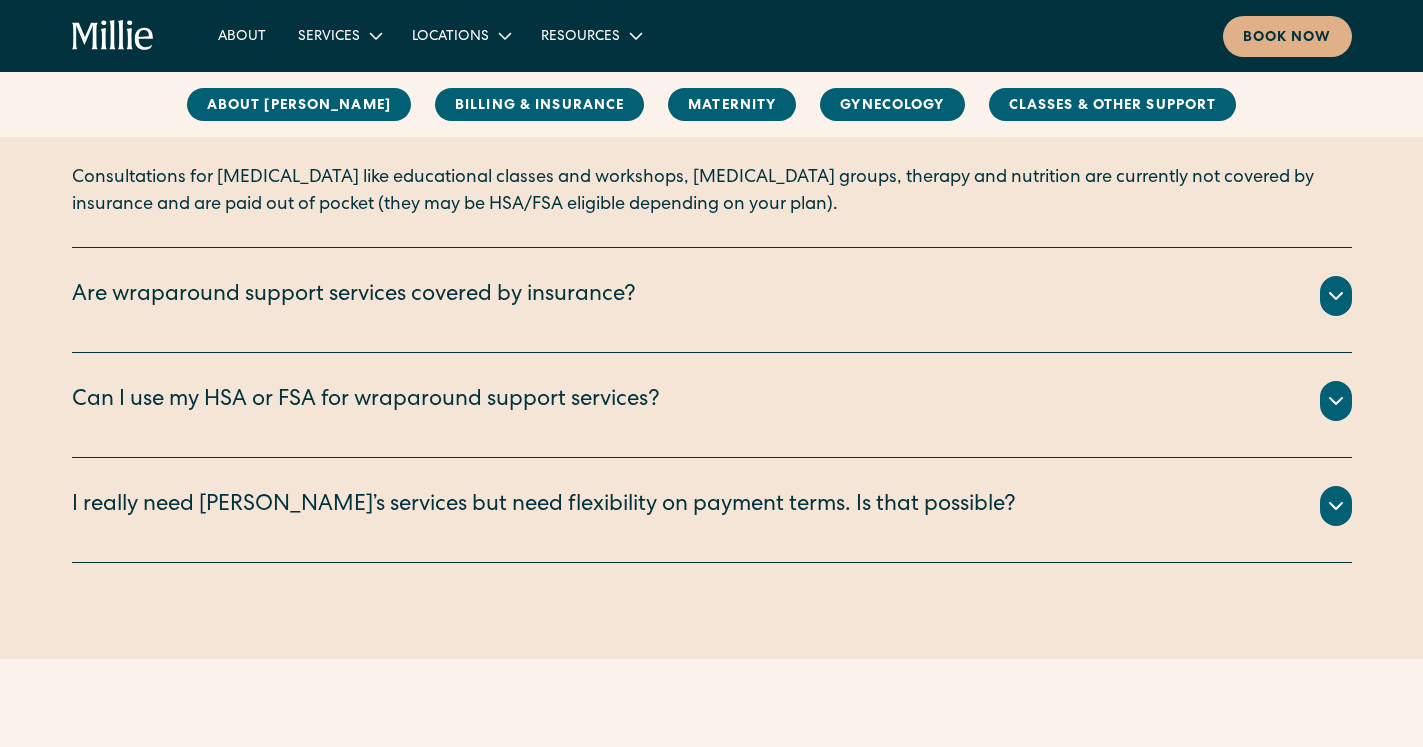 scroll, scrollTop: 1631, scrollLeft: 0, axis: vertical 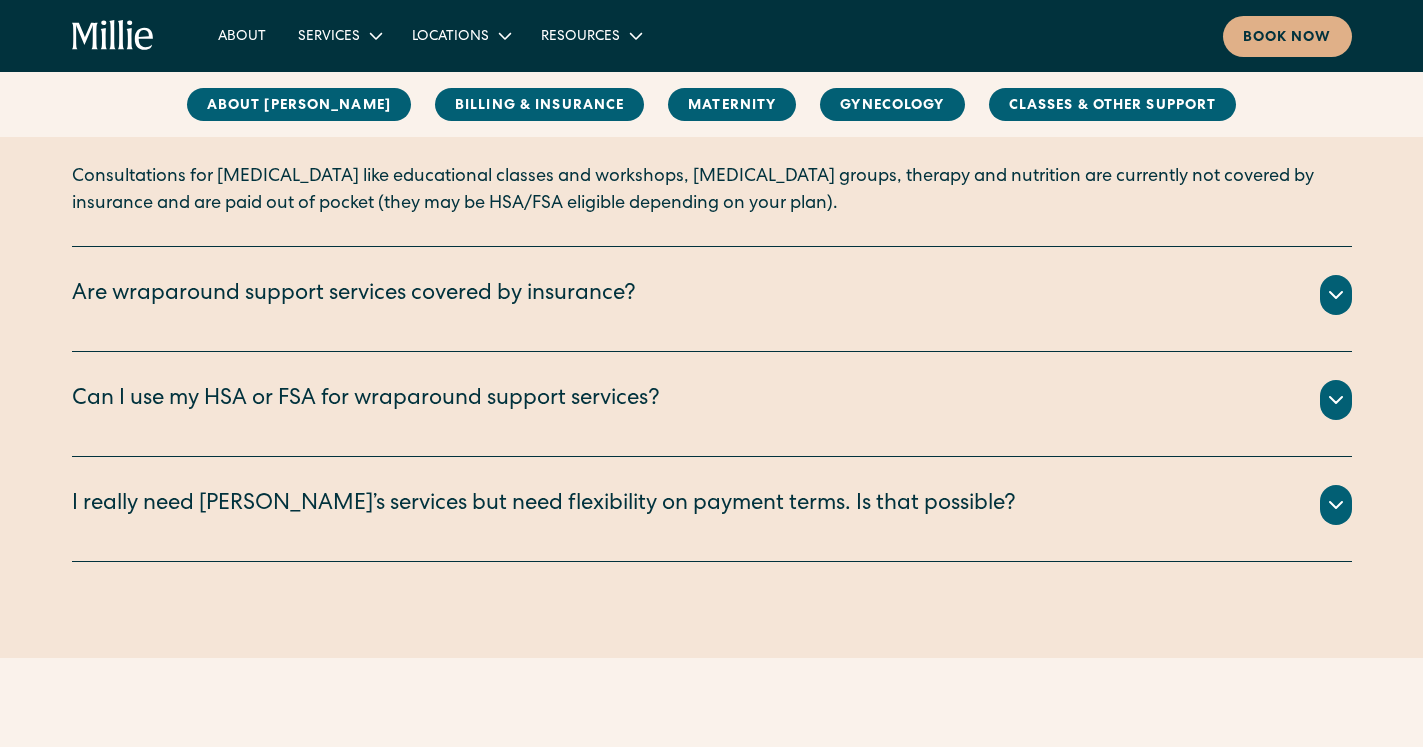 click on "Are wraparound support services covered by insurance? In-clinic lactation appointments are billed to your insurance. The rest of our wraparound support services are not covered at this time, but you can often use your HSA/FSA to pay for your session. We can also provide a superbill that you can submit to your insurance company for out-of-network coverage benefits if available." at bounding box center [712, 299] 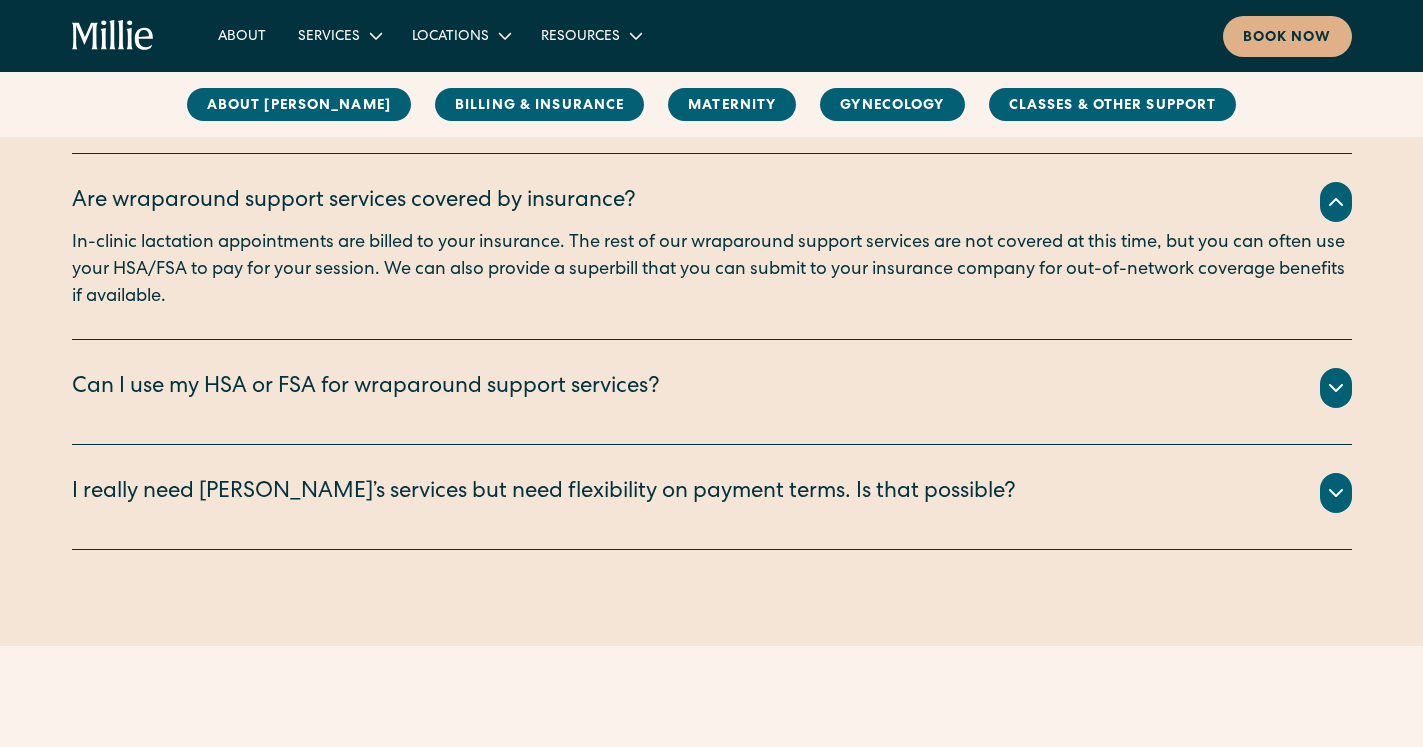 scroll, scrollTop: 1732, scrollLeft: 0, axis: vertical 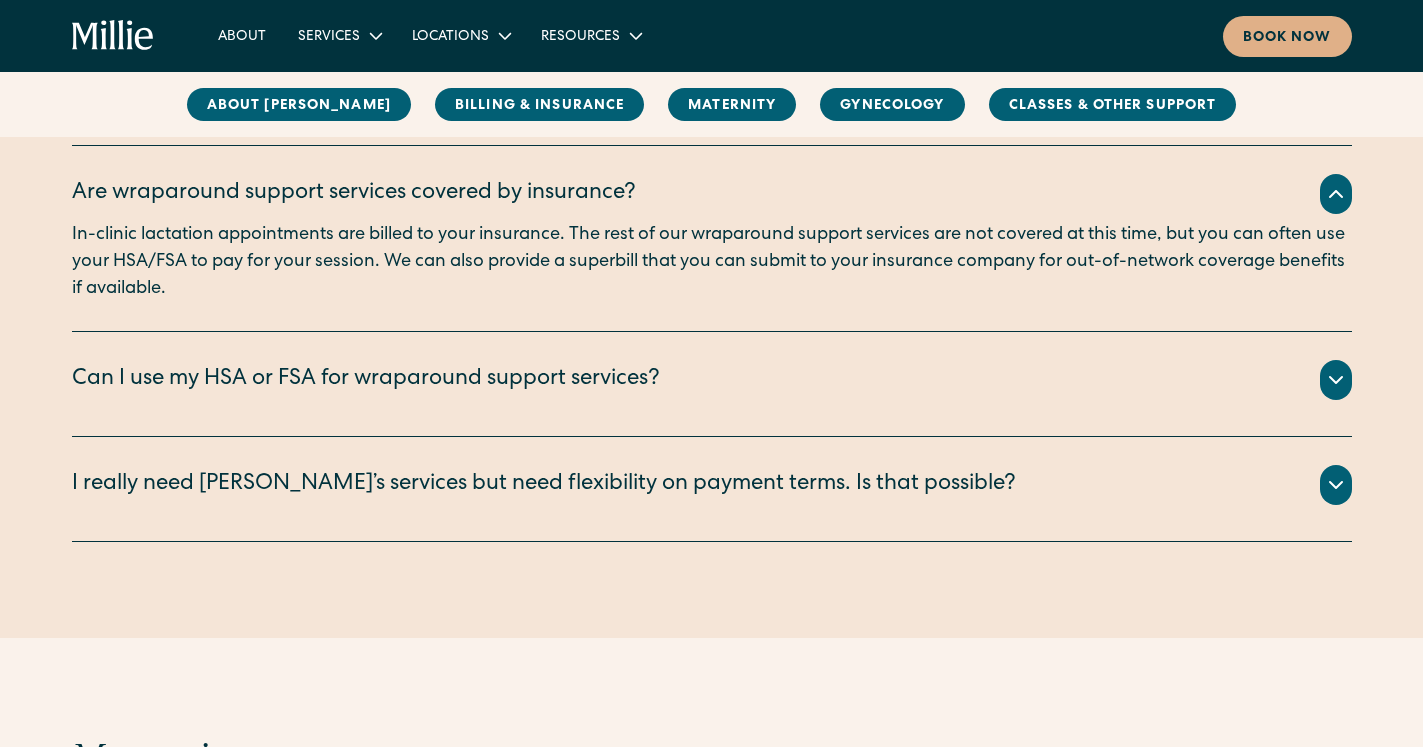 click on "We are committed to making better care accessible for all. ‍ If you’d like to visit our [GEOGRAPHIC_DATA], please email us at  [EMAIL_ADDRESS][DOMAIN_NAME] . If you’d like to visit our [GEOGRAPHIC_DATA], please email us at  [EMAIL_ADDRESS][DOMAIN_NAME] ." at bounding box center [712, 509] 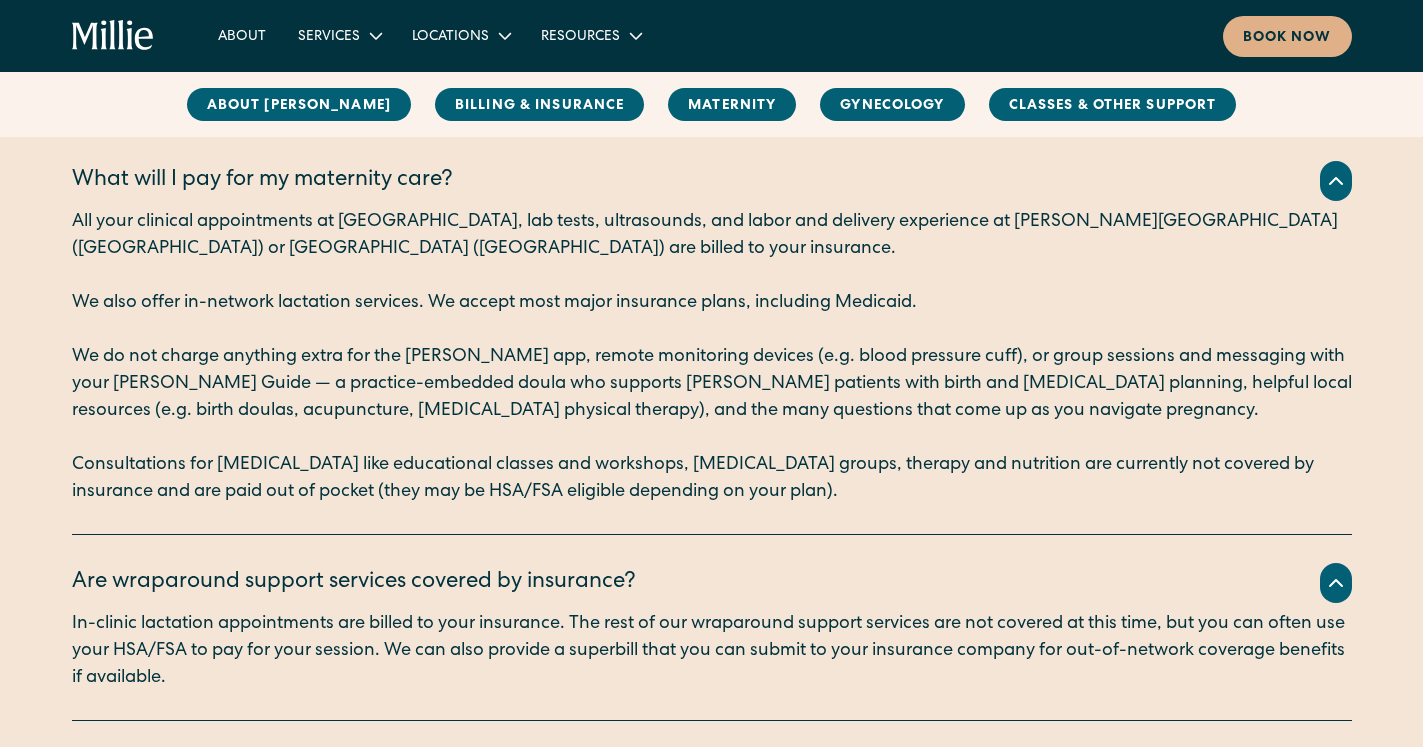 scroll, scrollTop: 0, scrollLeft: 0, axis: both 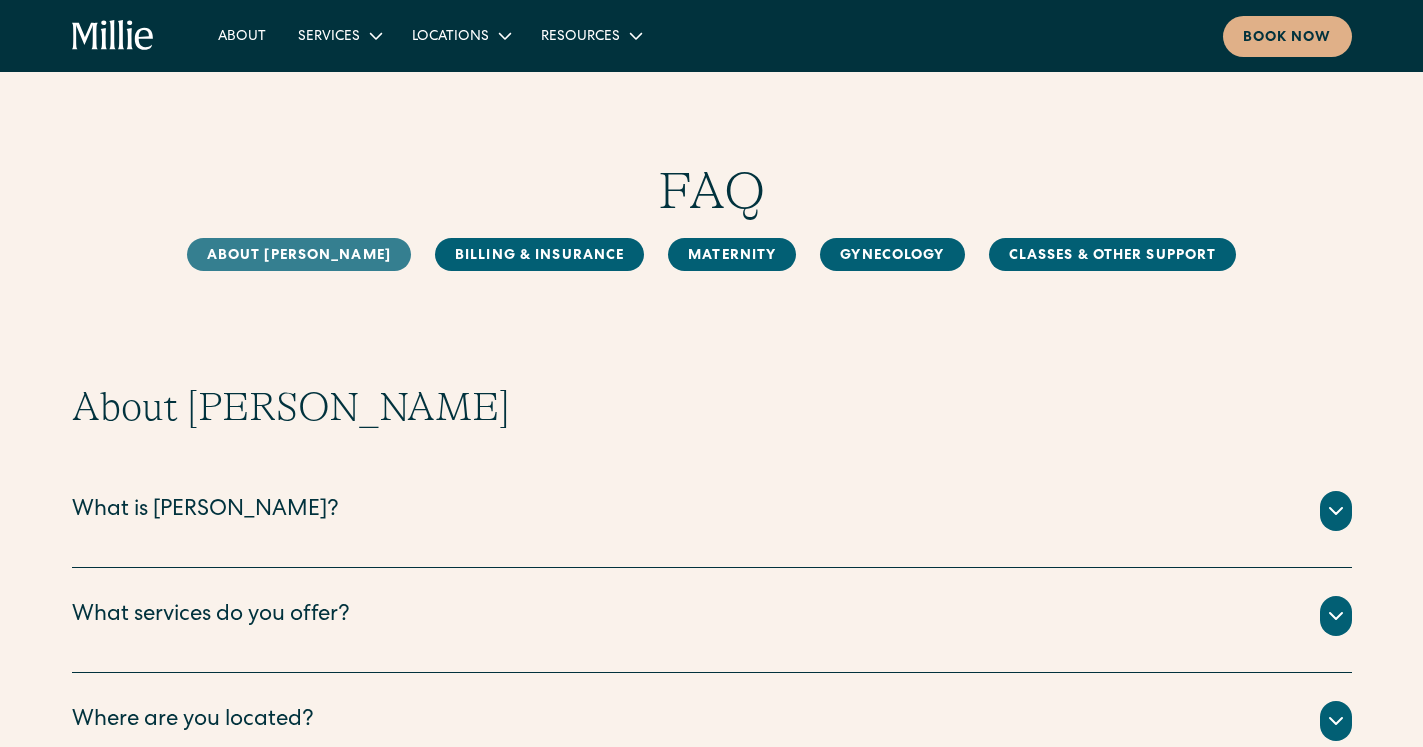 click on "About [PERSON_NAME]" at bounding box center (299, 254) 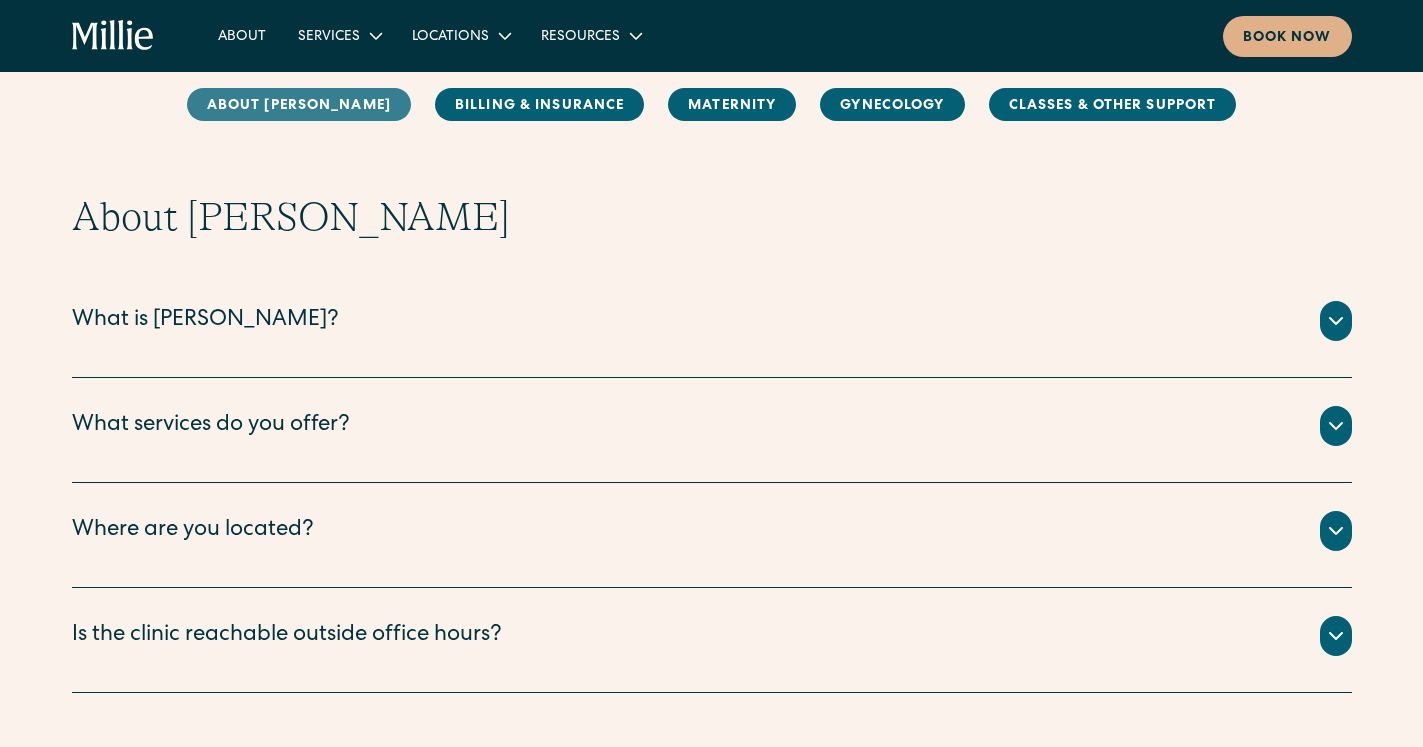 scroll, scrollTop: 223, scrollLeft: 0, axis: vertical 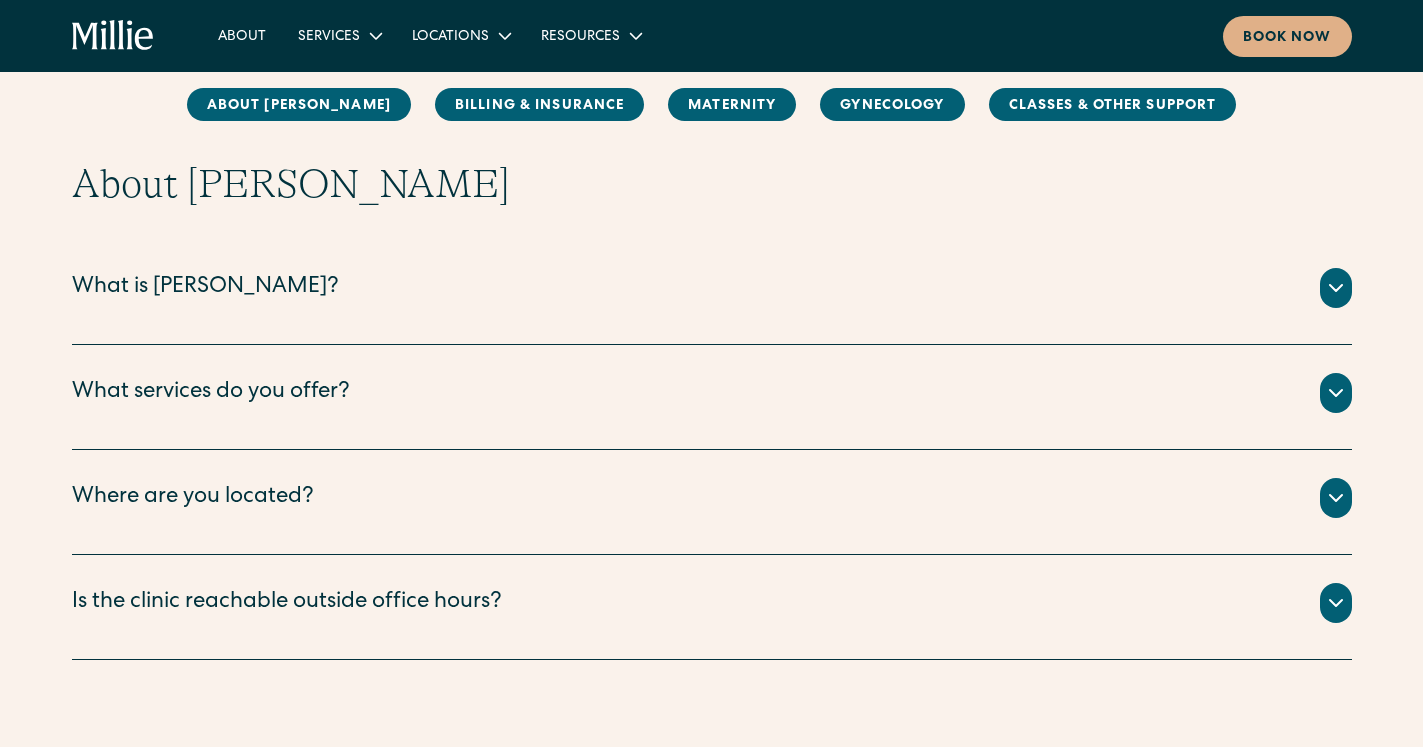click 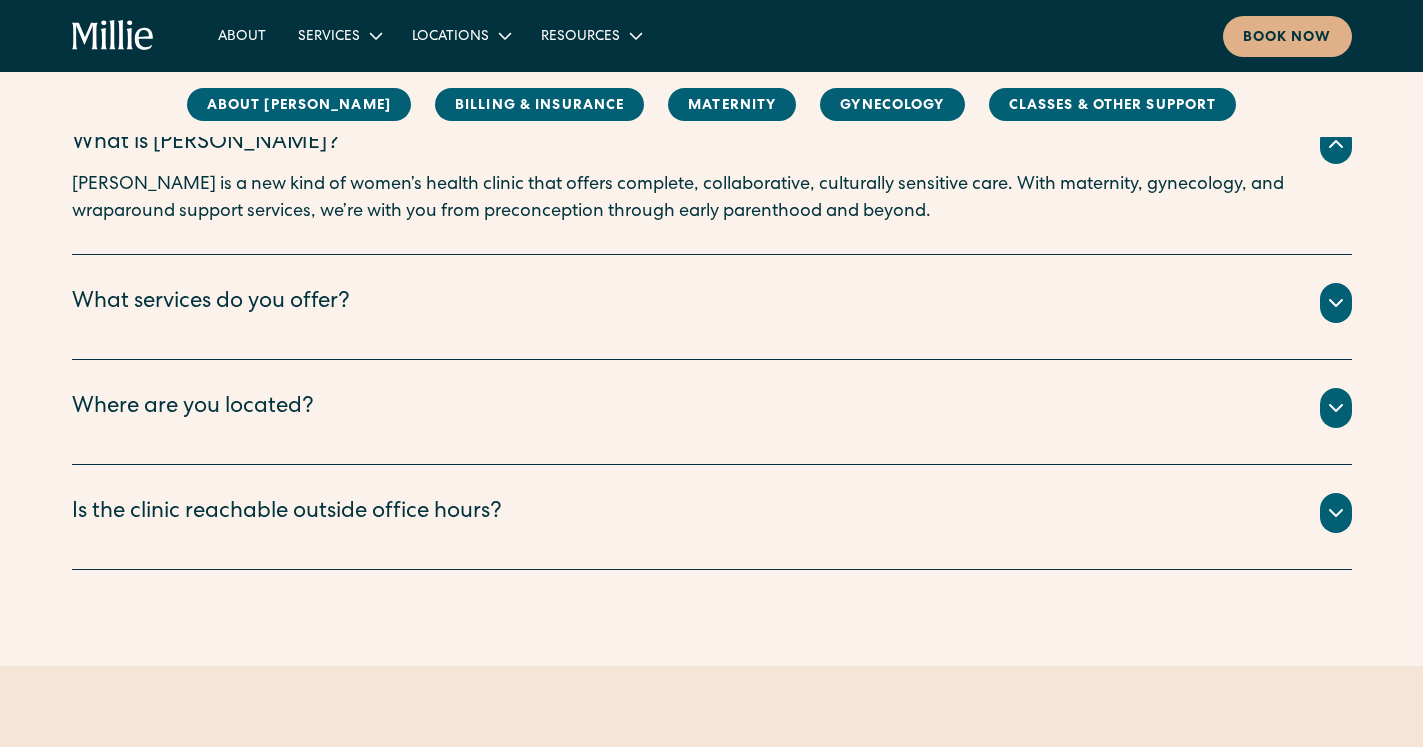 scroll, scrollTop: 371, scrollLeft: 0, axis: vertical 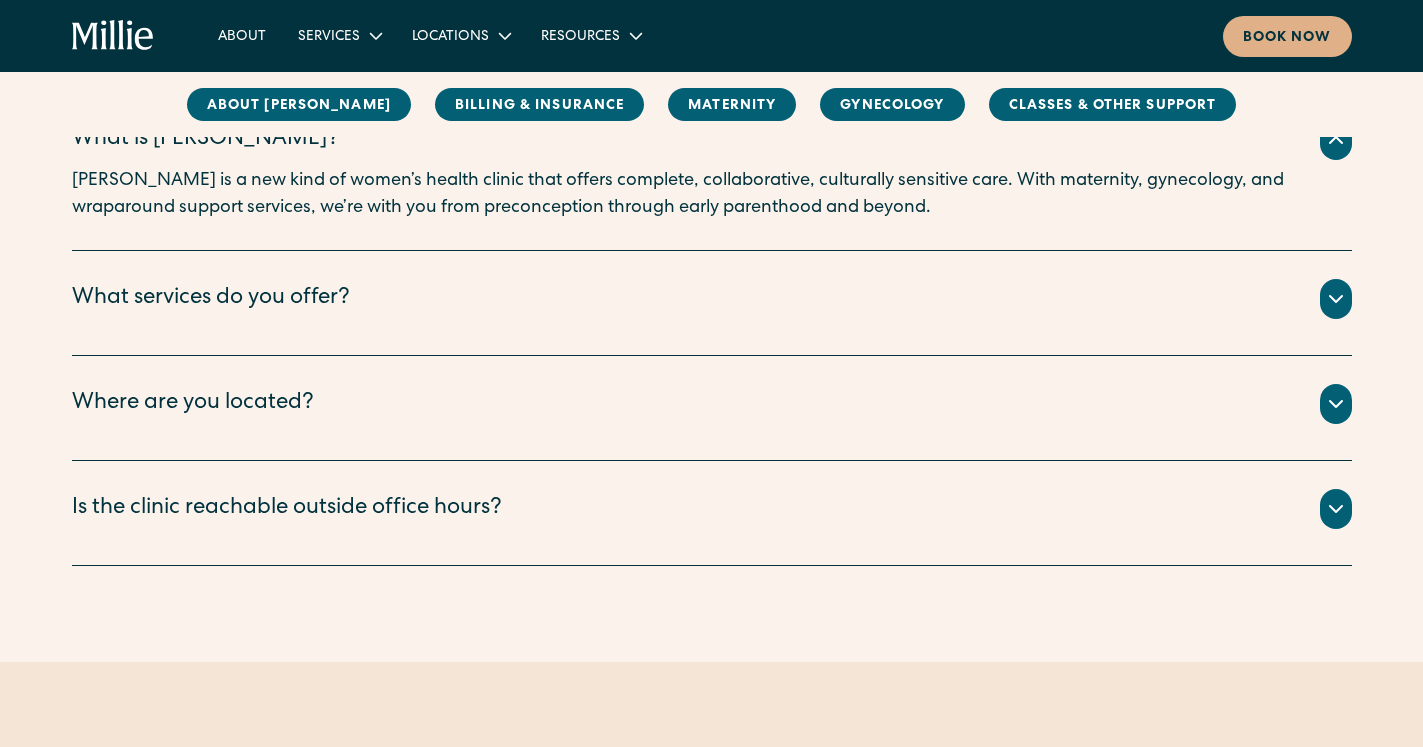 click on "Is the clinic reachable outside office hours?" at bounding box center [712, 509] 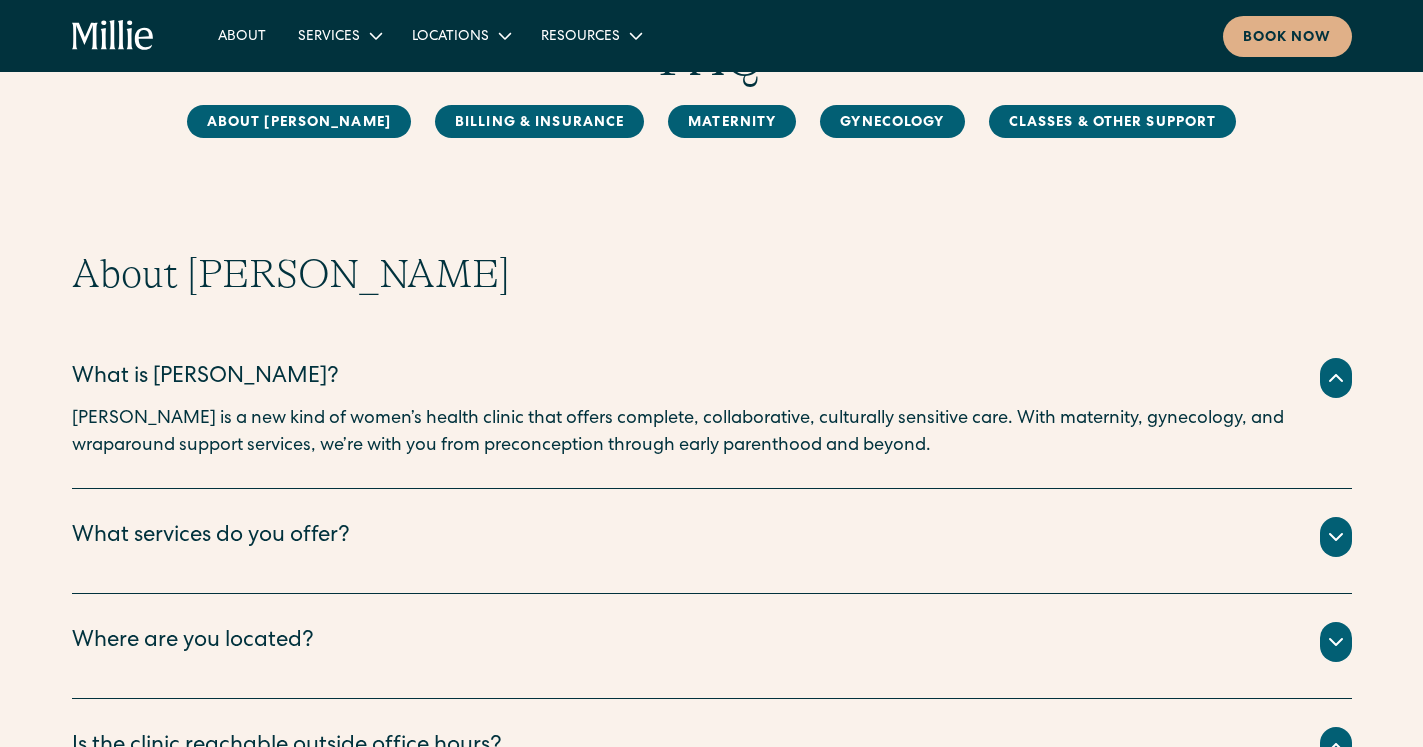 scroll, scrollTop: 0, scrollLeft: 0, axis: both 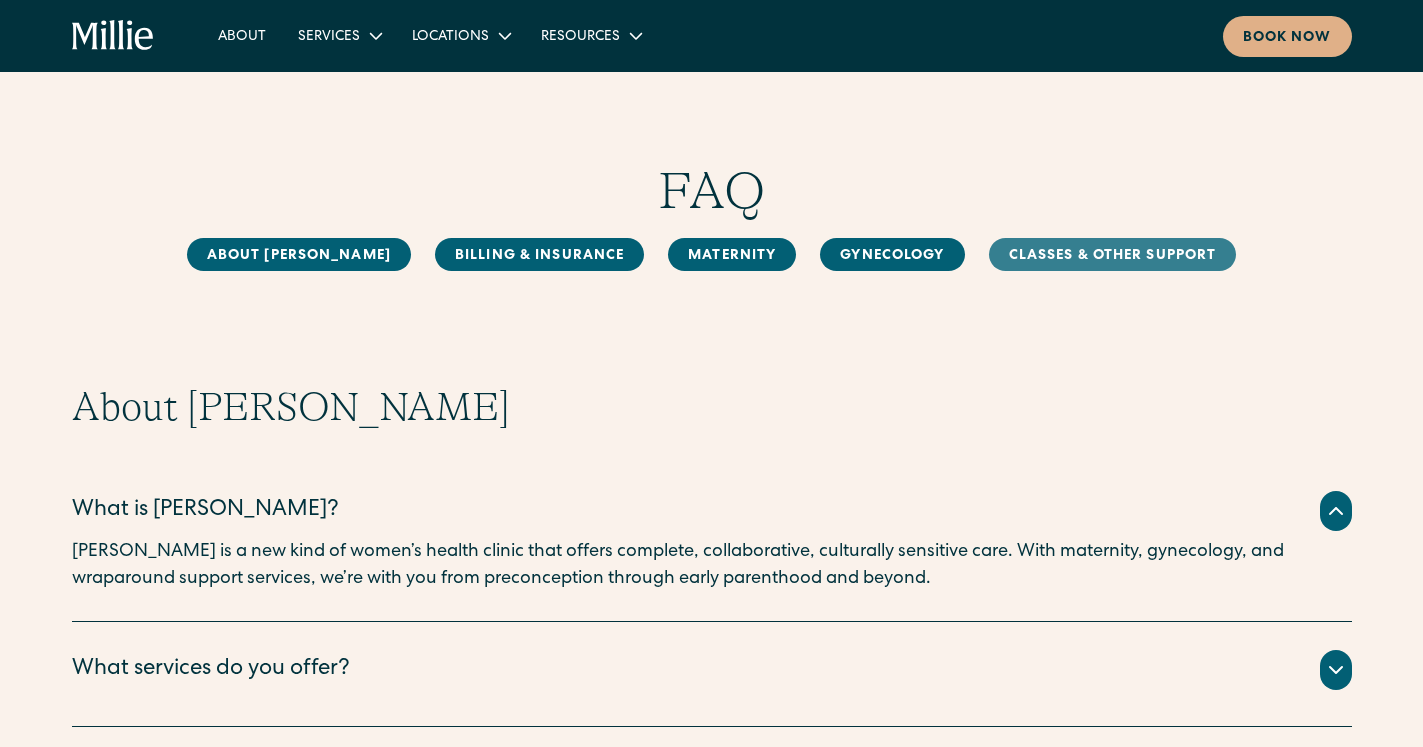 click on "Classes & Other Support" at bounding box center [1113, 254] 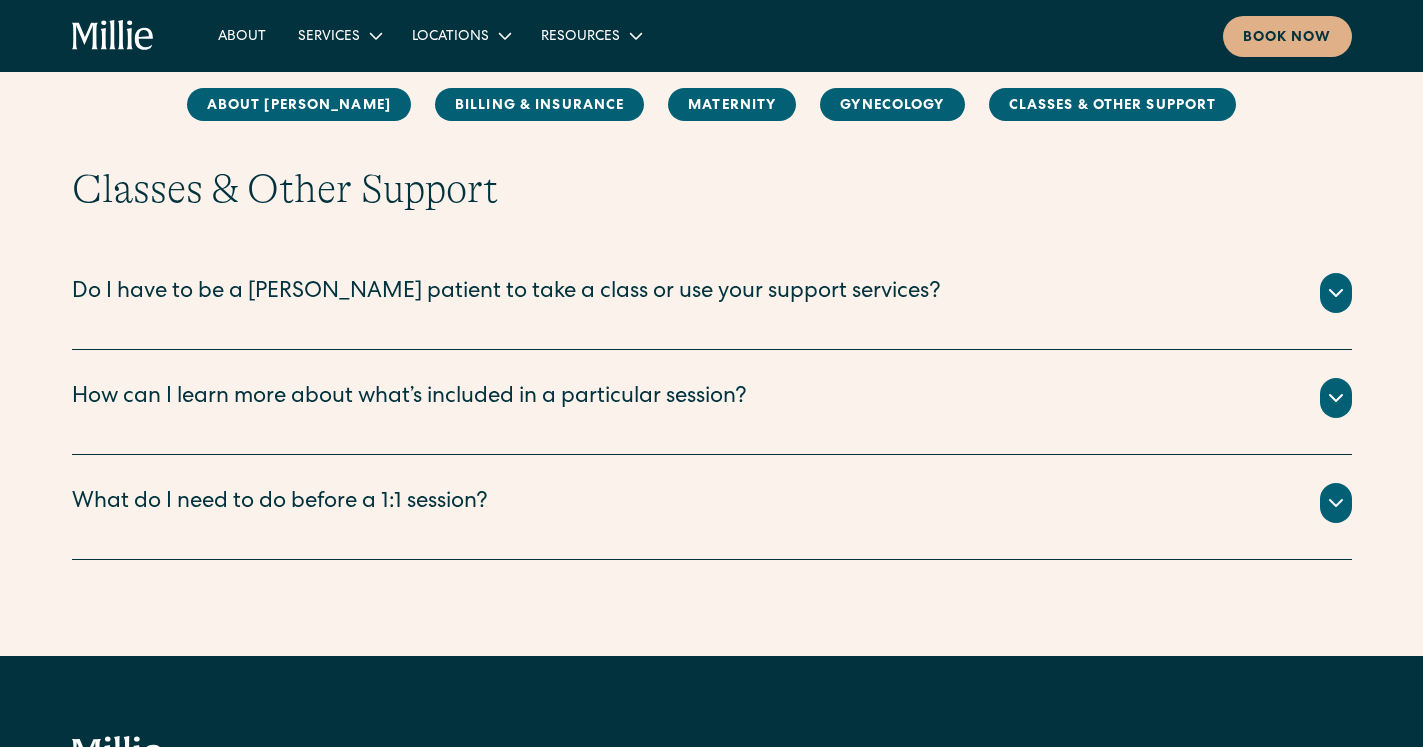 scroll, scrollTop: 4380, scrollLeft: 0, axis: vertical 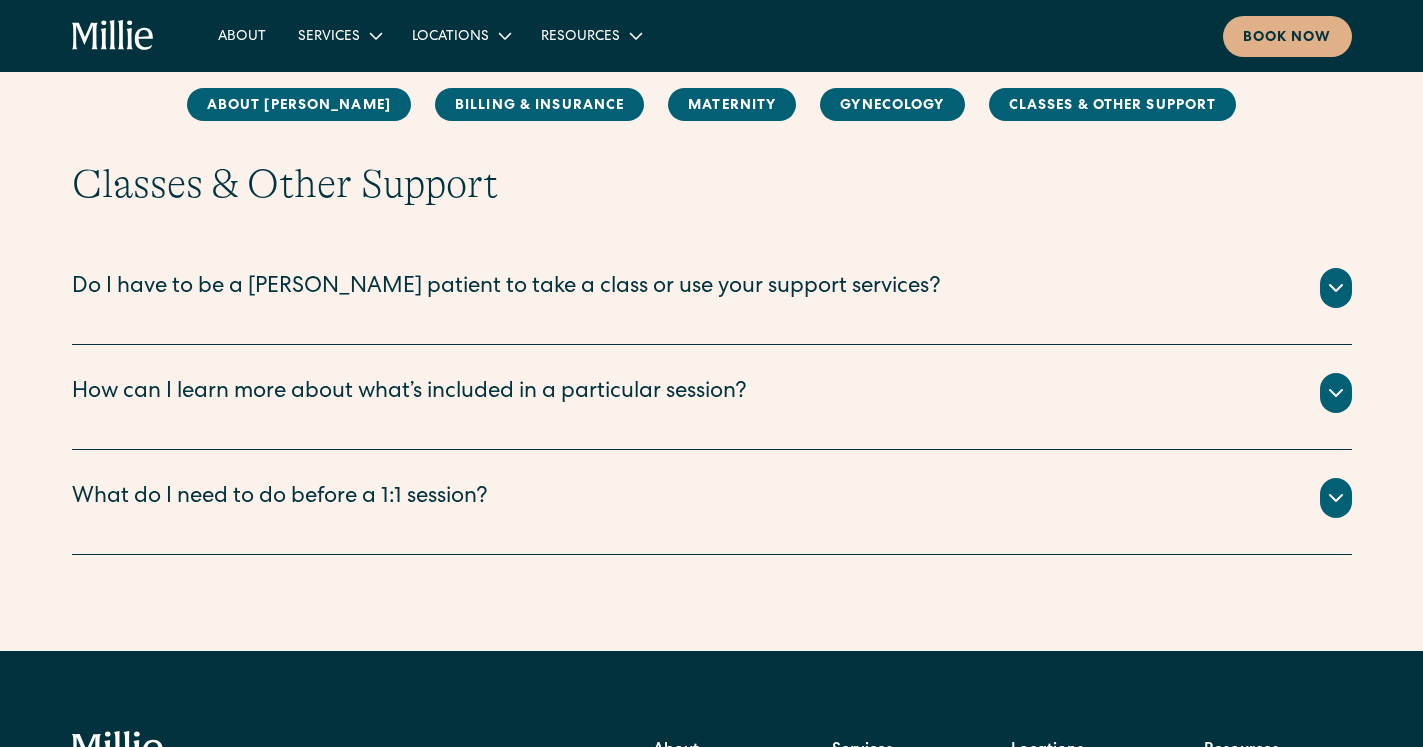 click 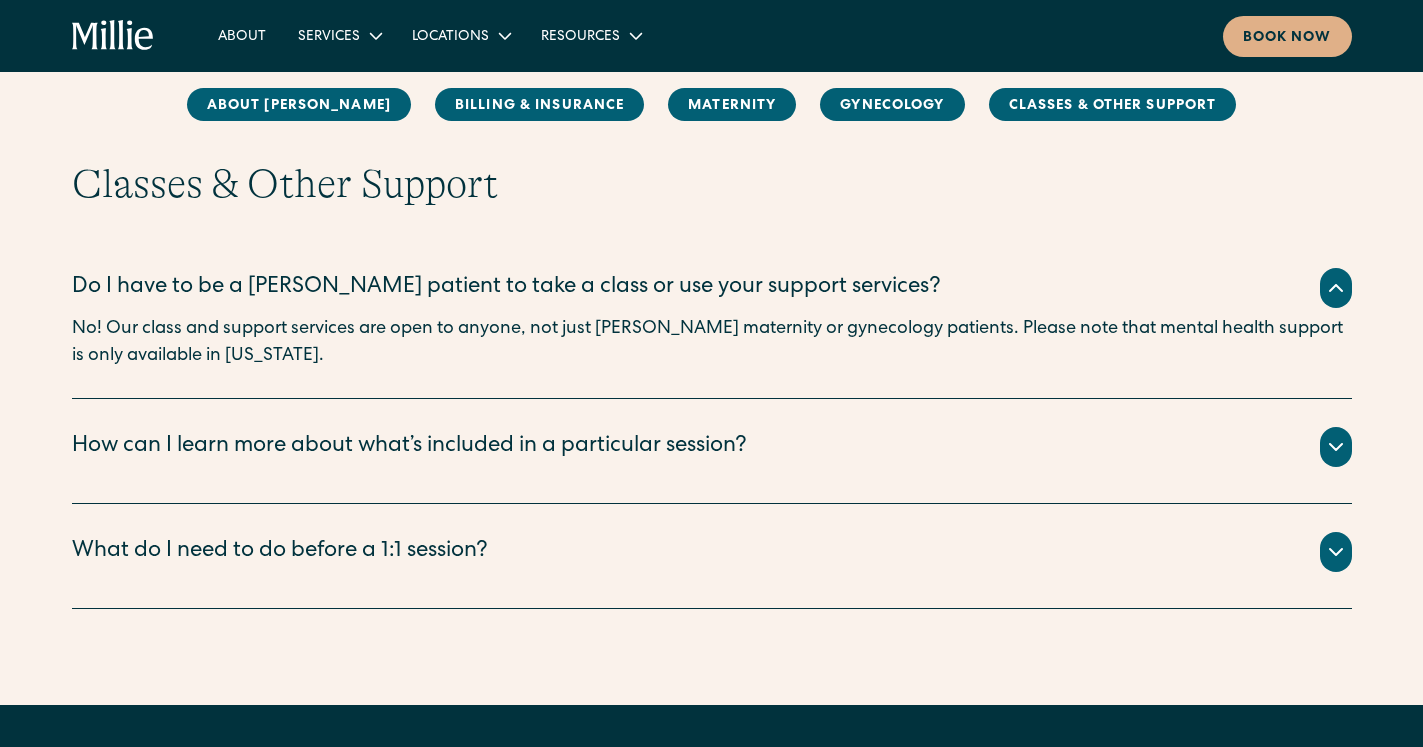 click 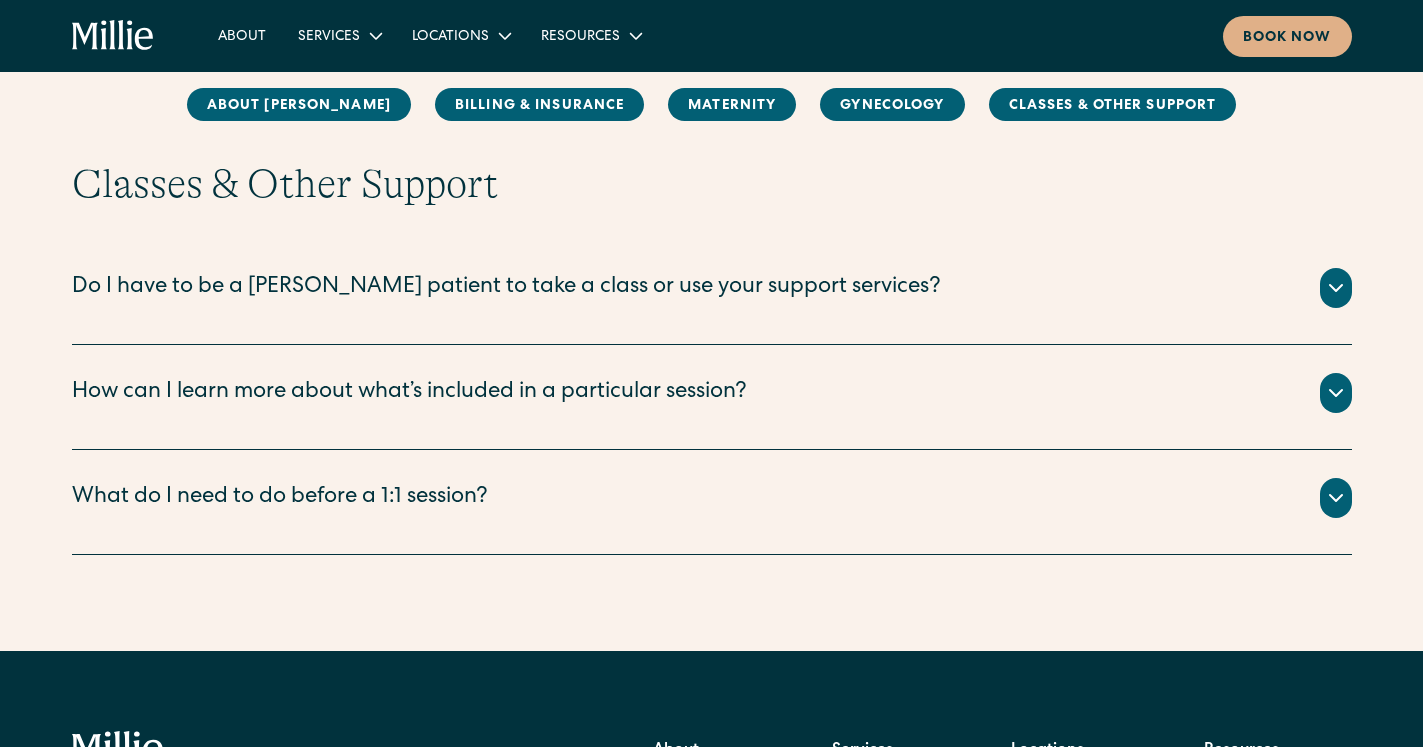 click 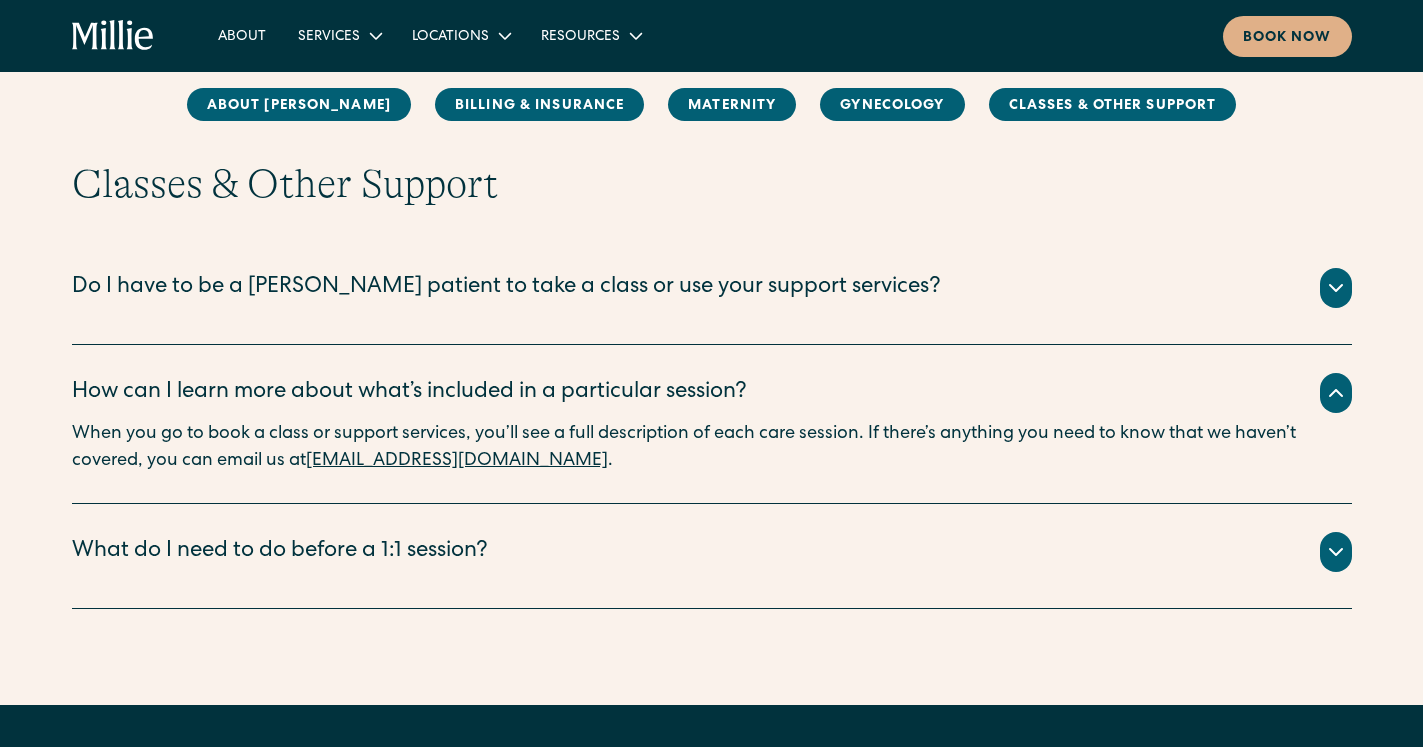 click 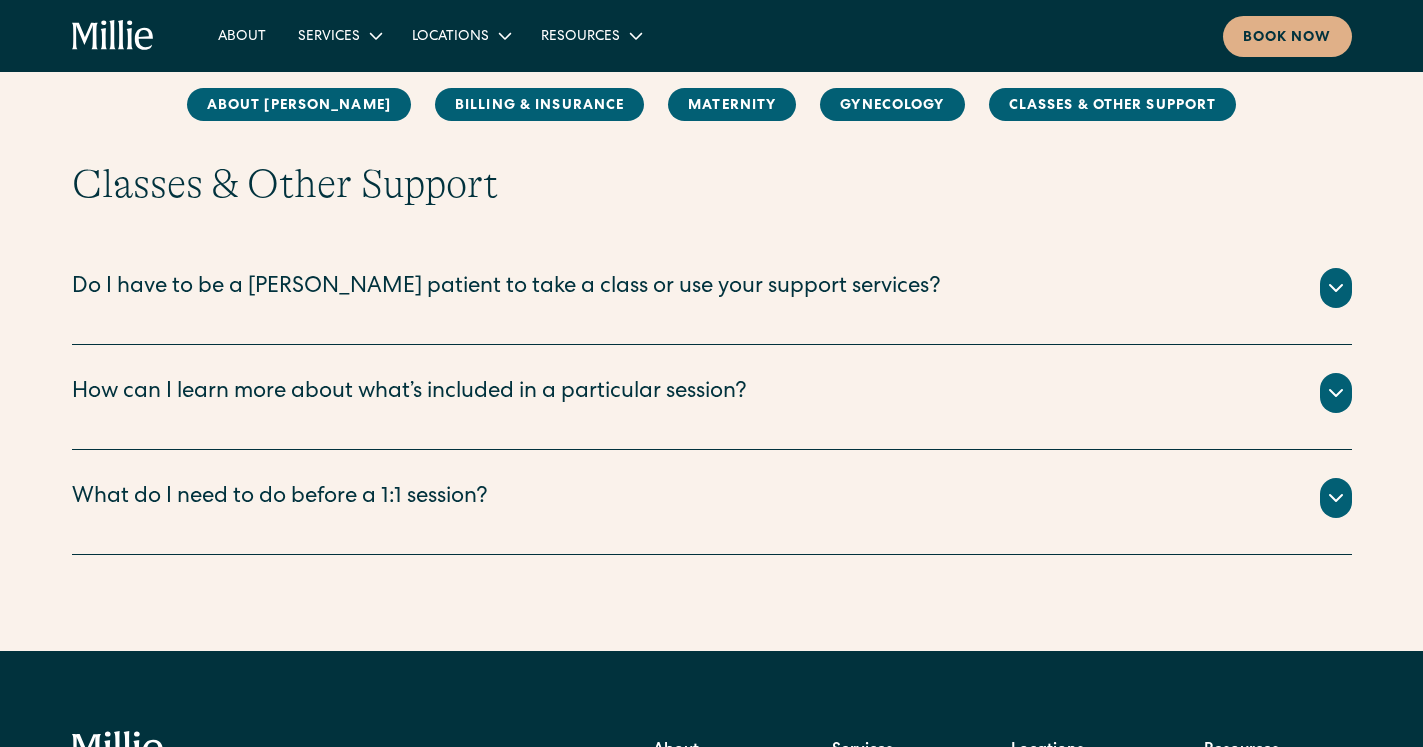 click 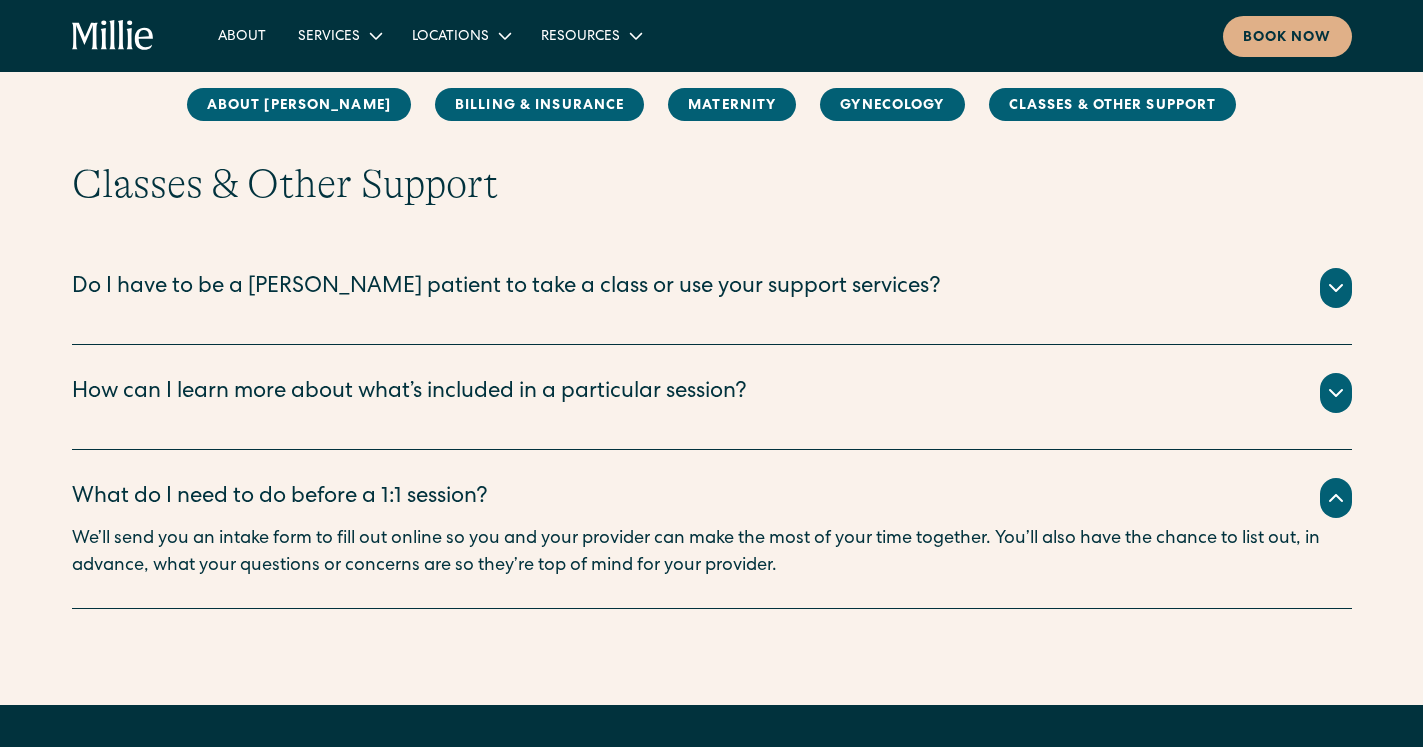 click 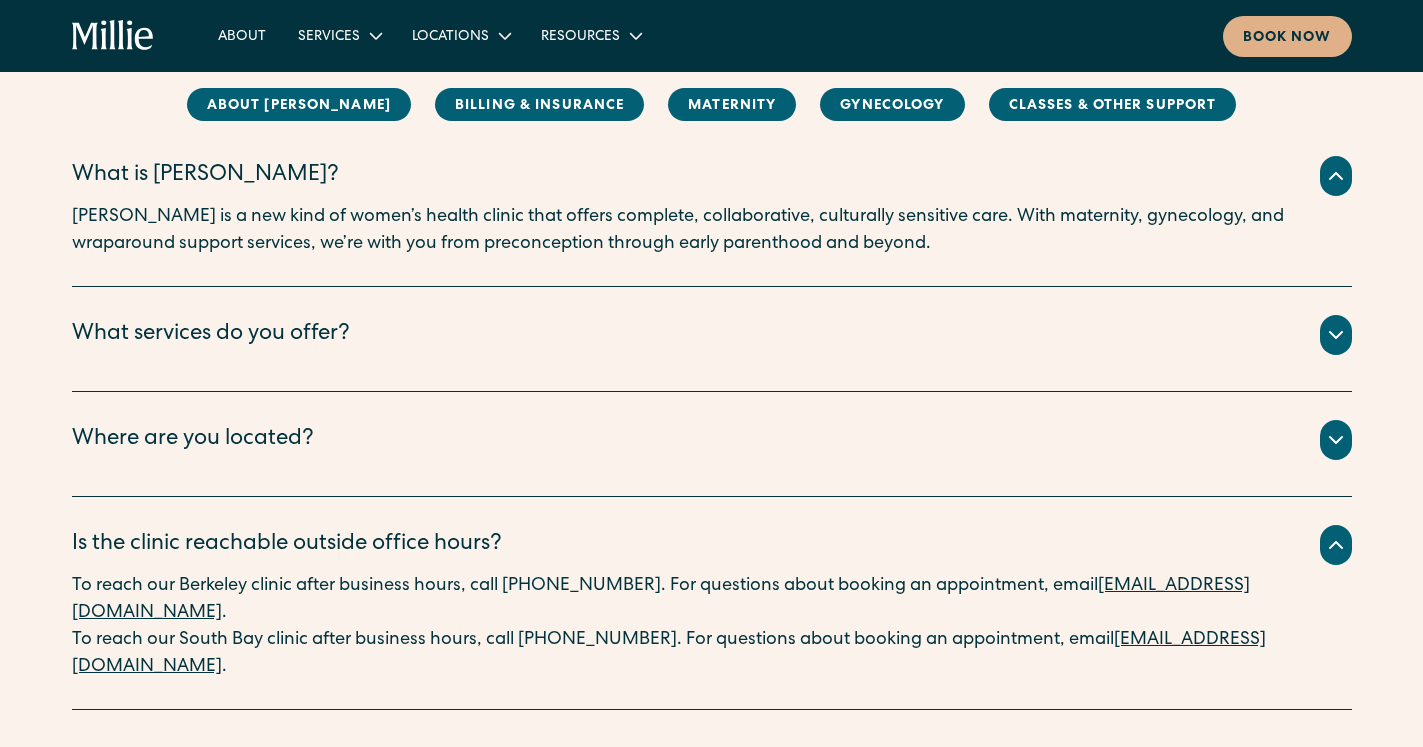 scroll, scrollTop: 0, scrollLeft: 0, axis: both 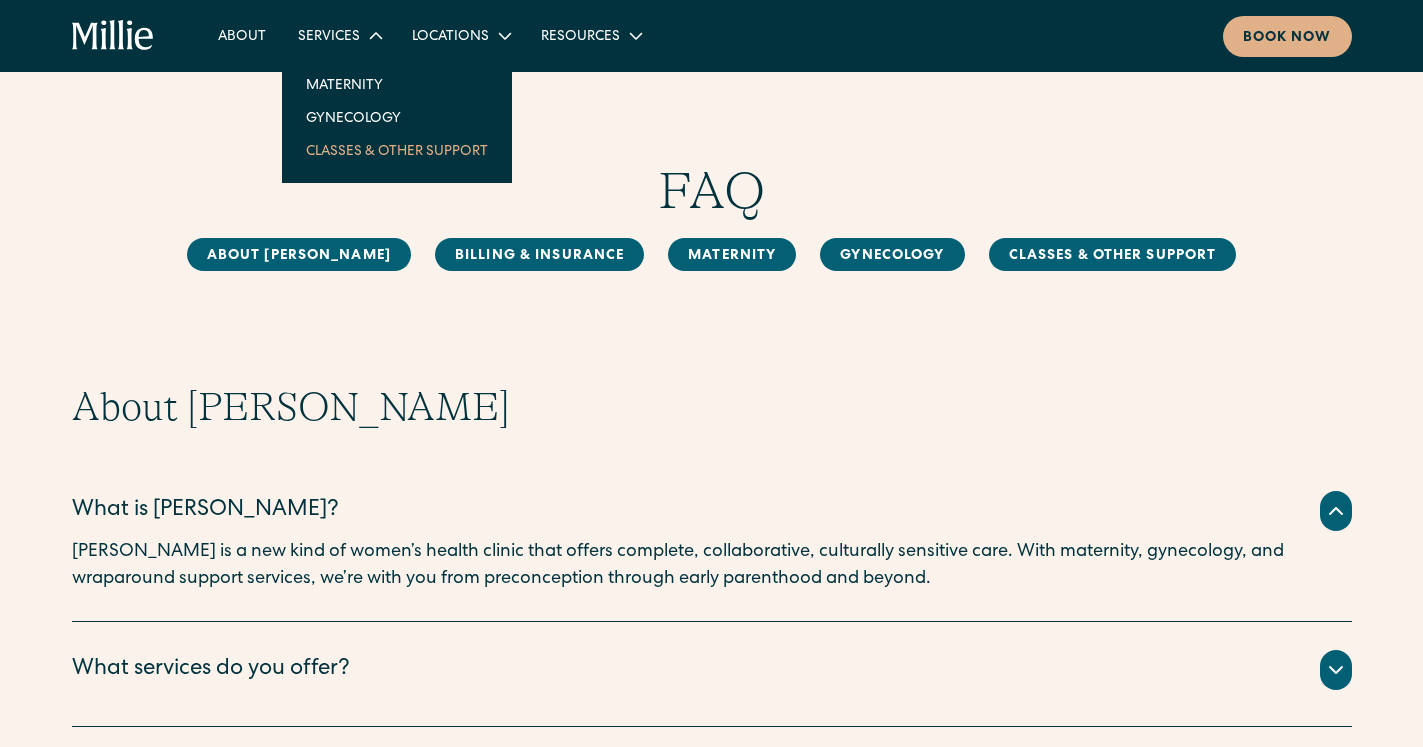 click on "Classes & Other Support" at bounding box center [397, 150] 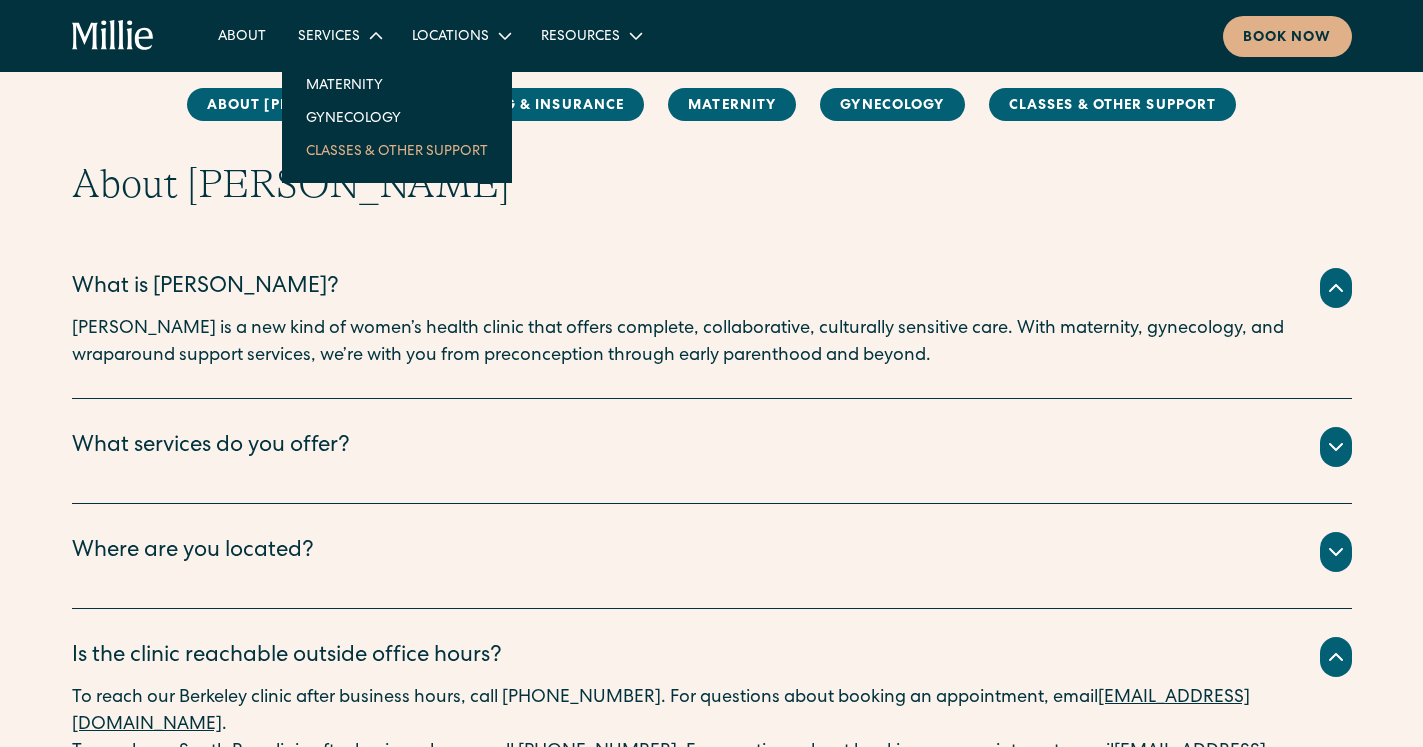 scroll, scrollTop: 0, scrollLeft: 0, axis: both 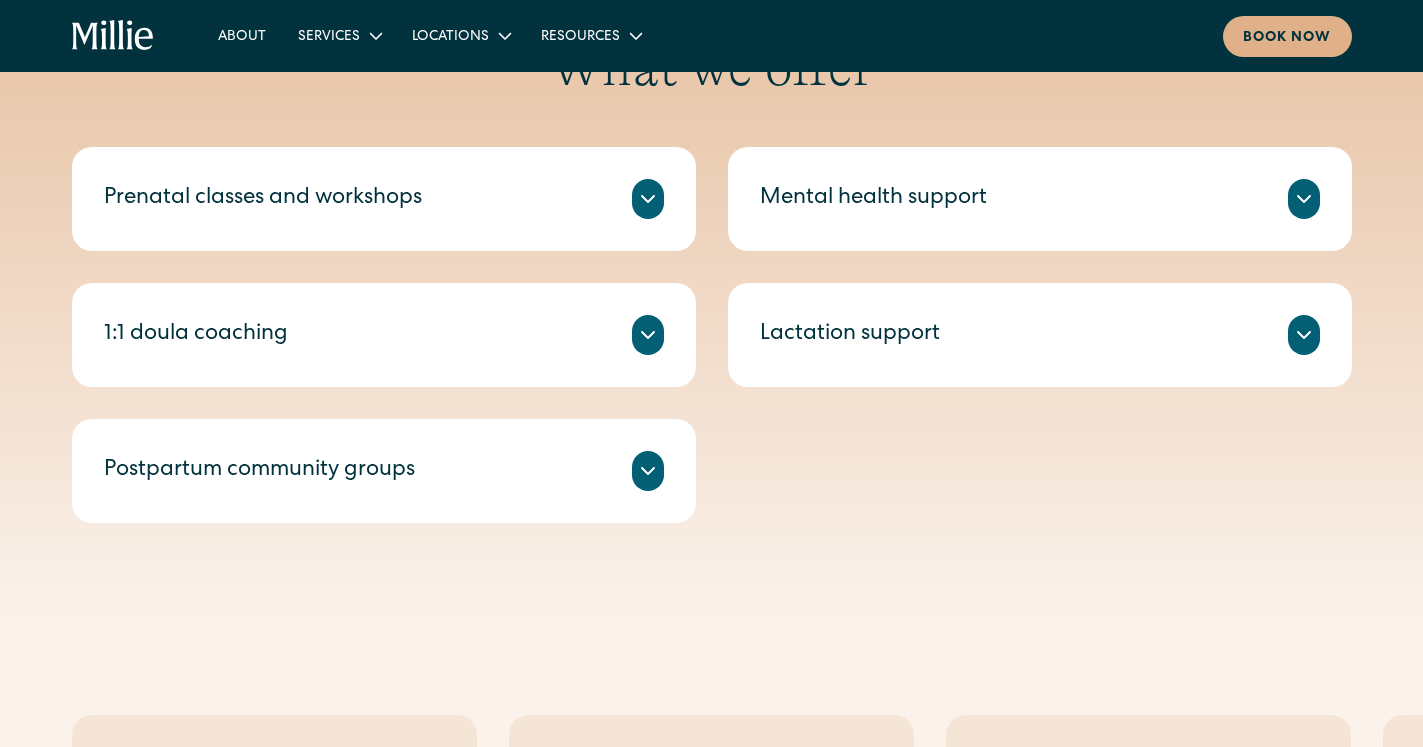 click 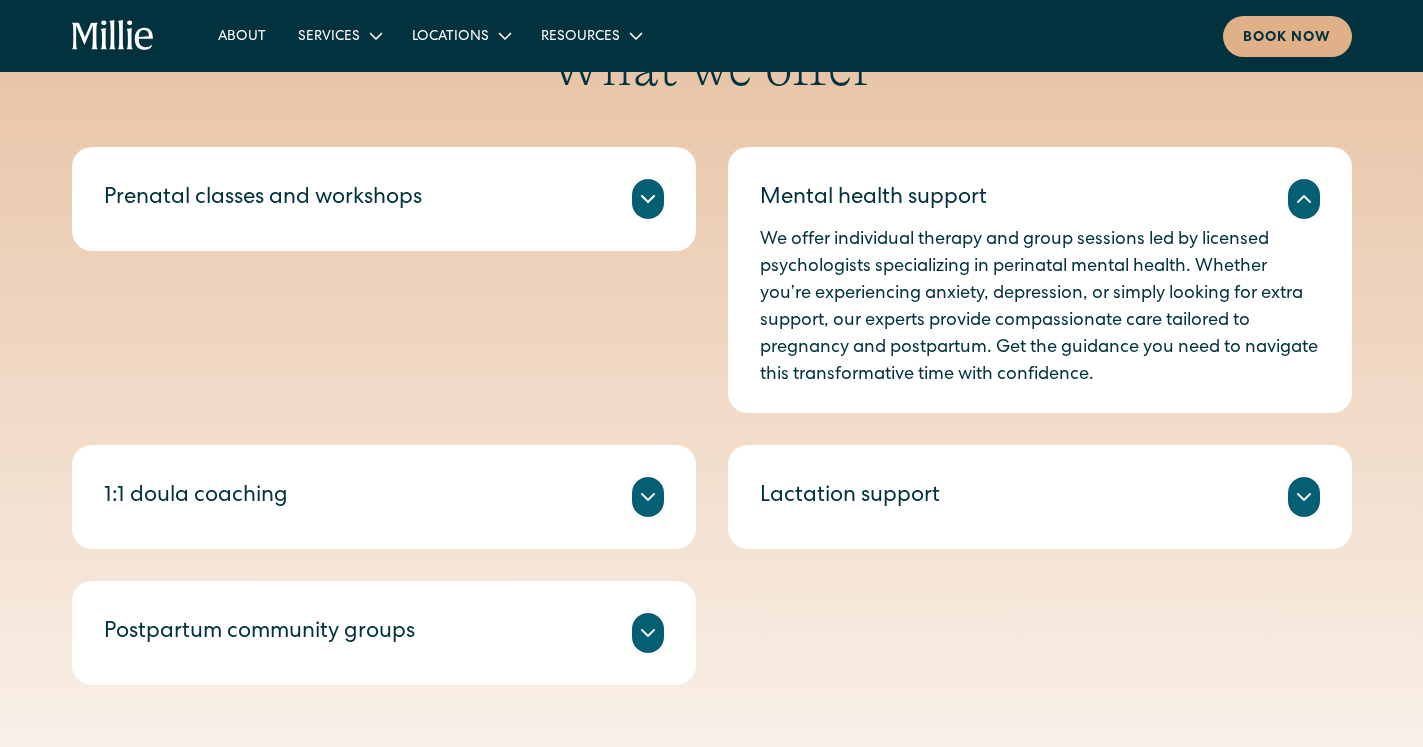 click 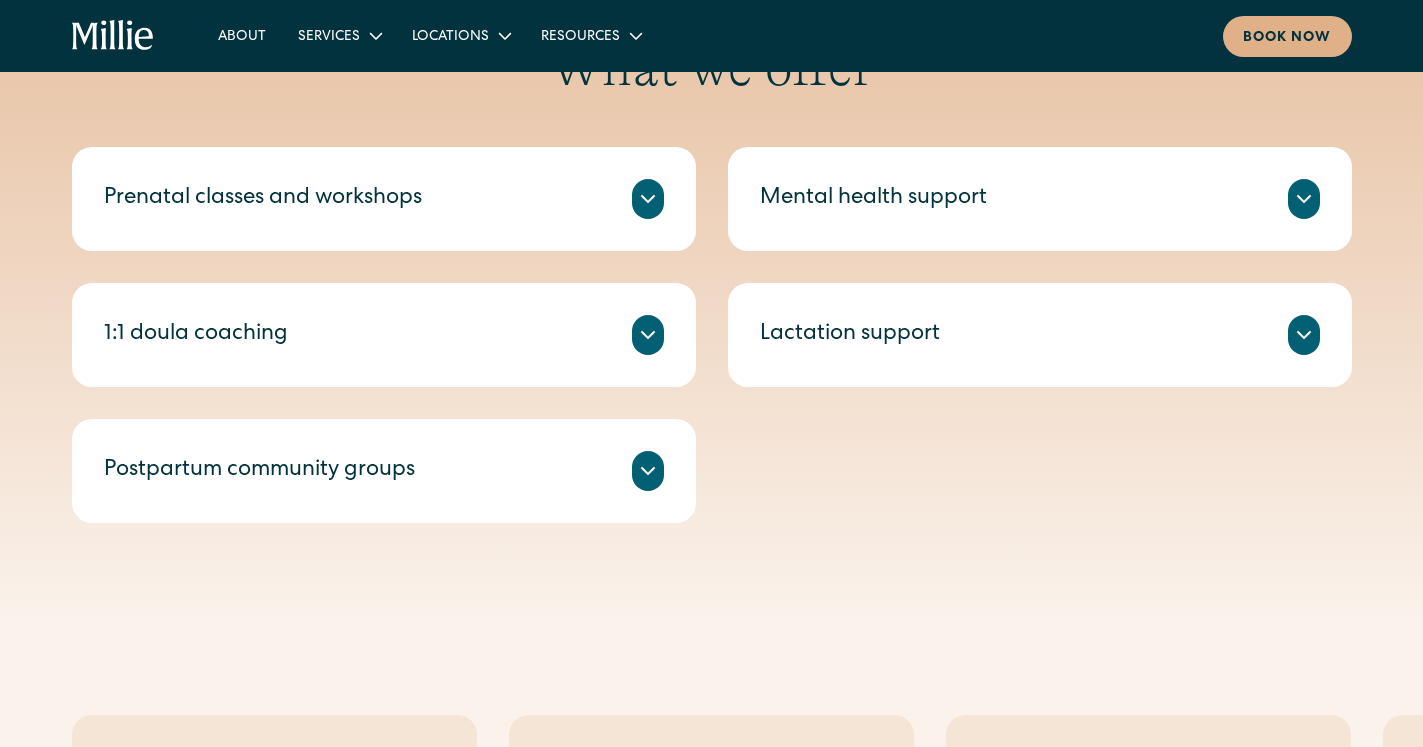 click 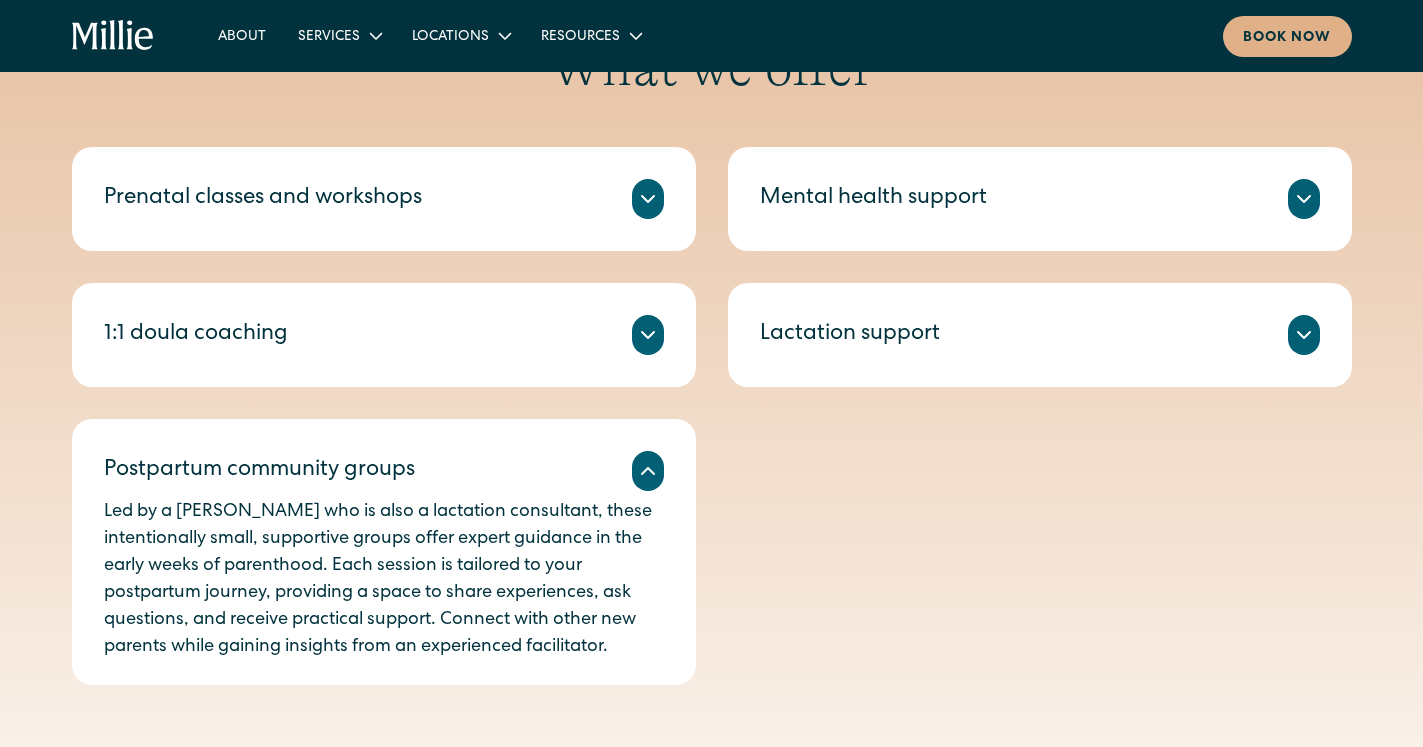 click 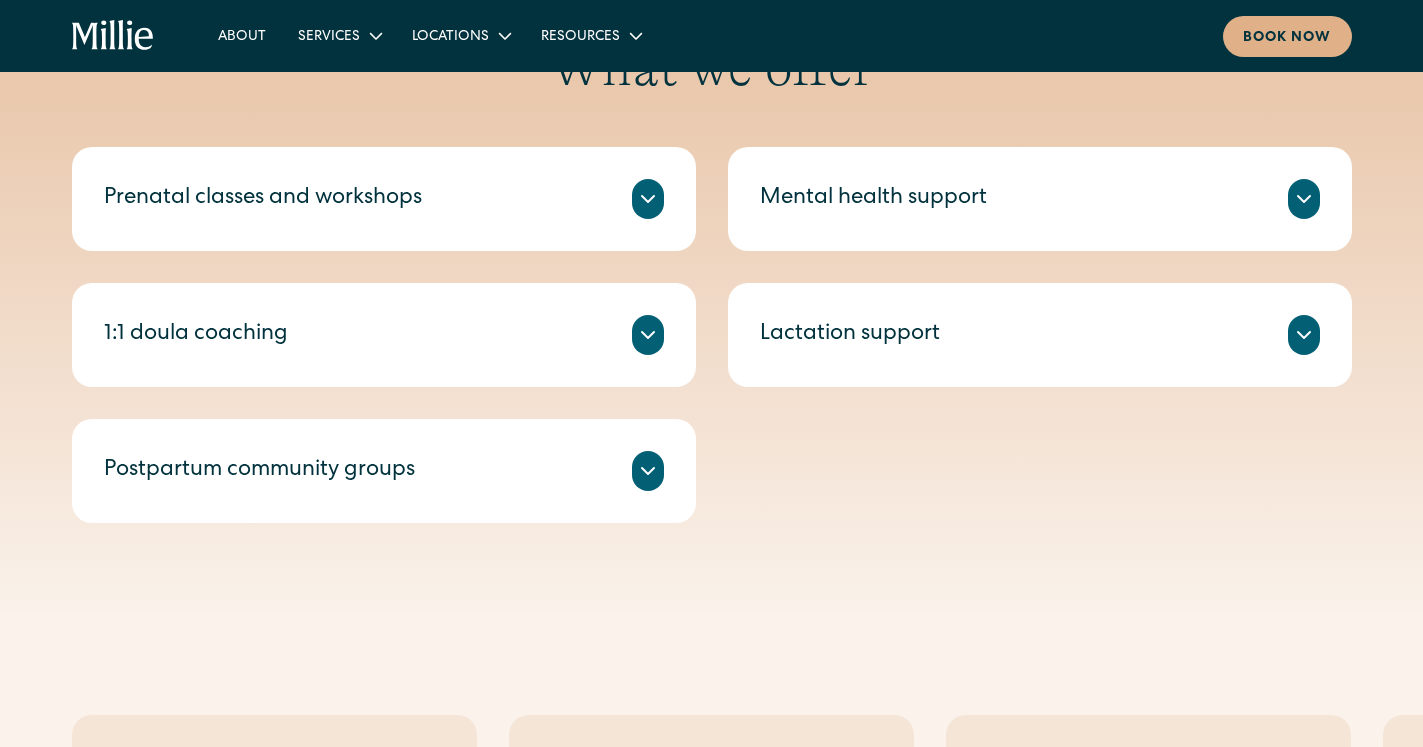 click 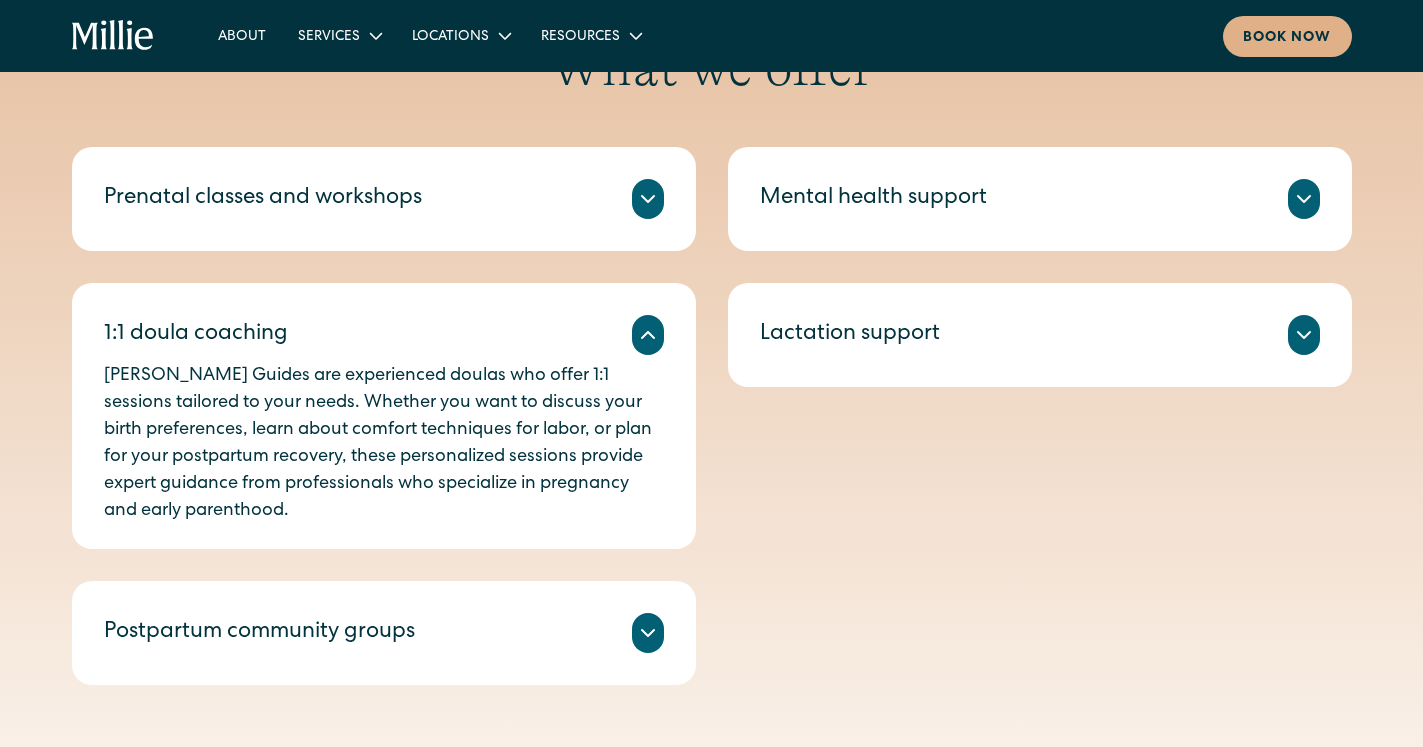 click 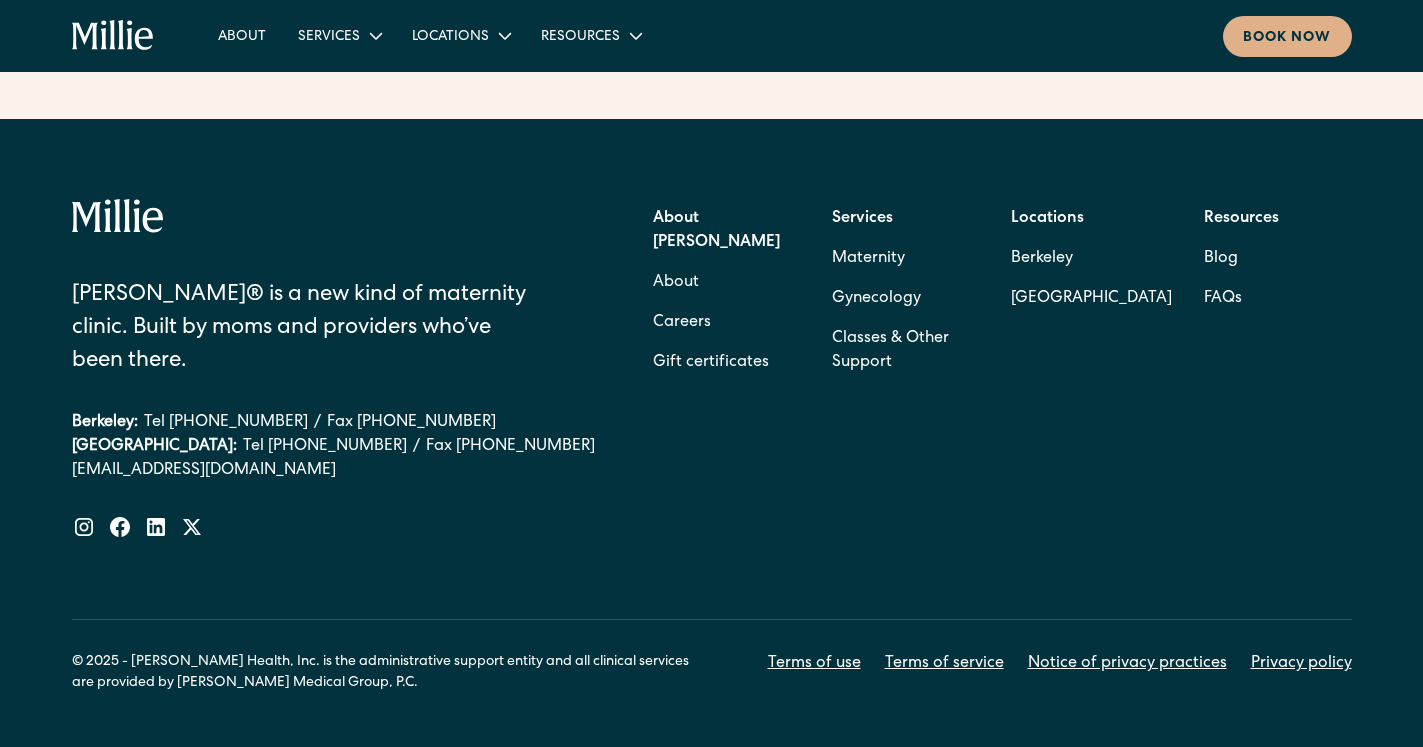 scroll, scrollTop: 3255, scrollLeft: 0, axis: vertical 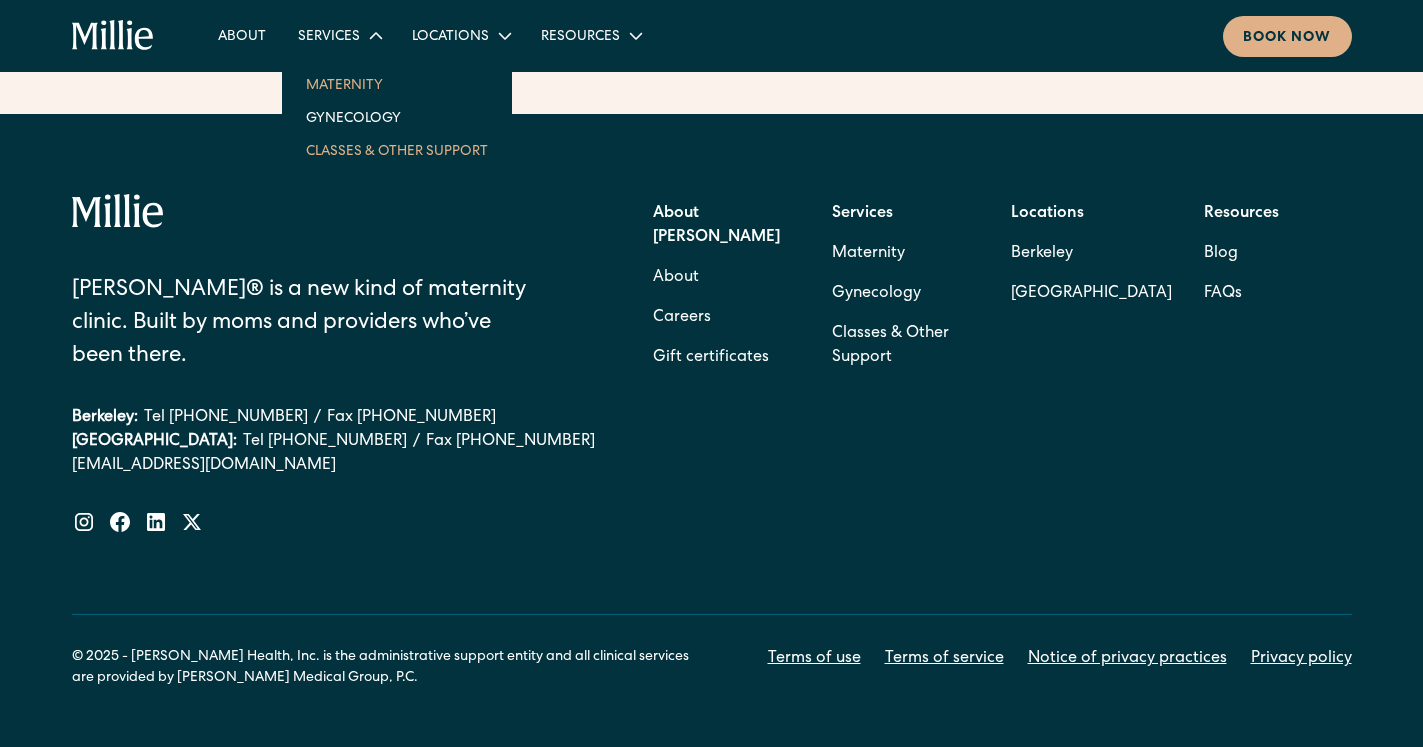 click on "Maternity" at bounding box center (397, 84) 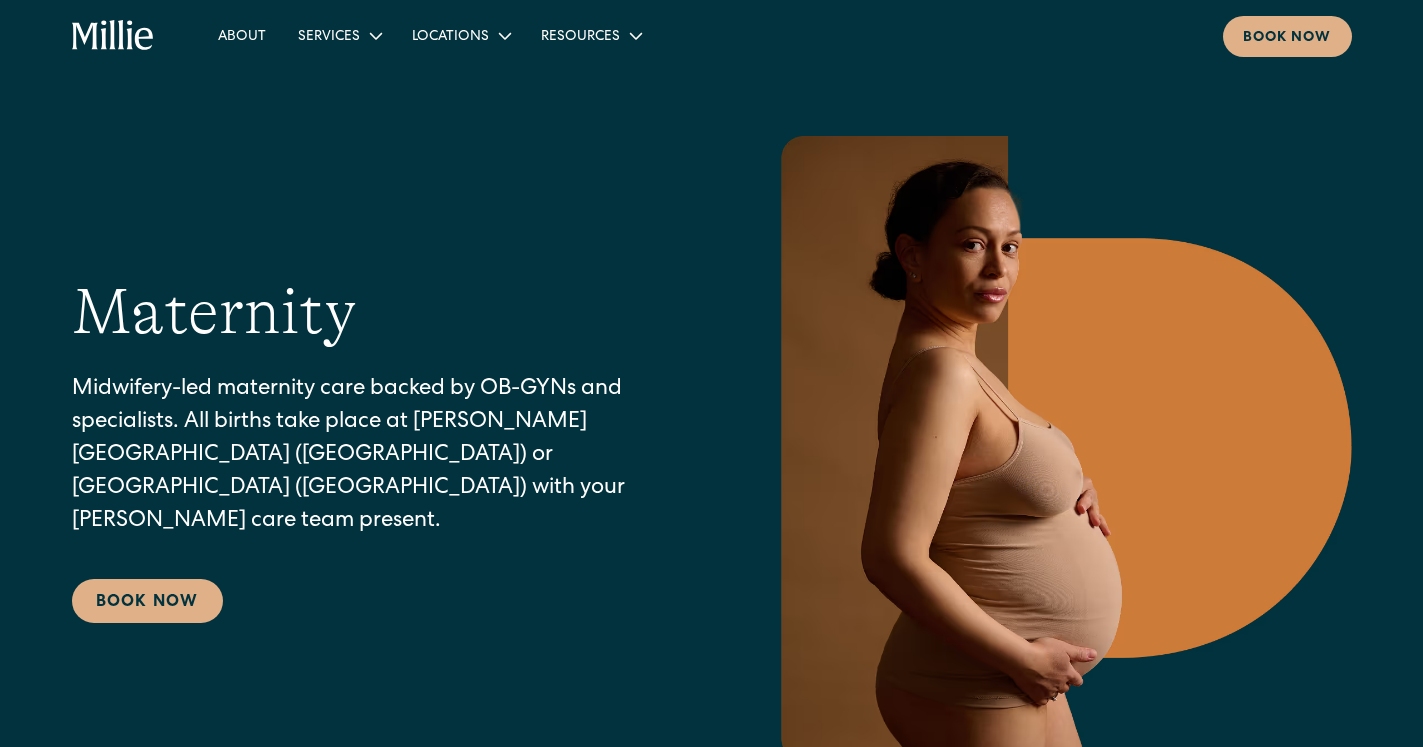 scroll, scrollTop: 0, scrollLeft: 0, axis: both 